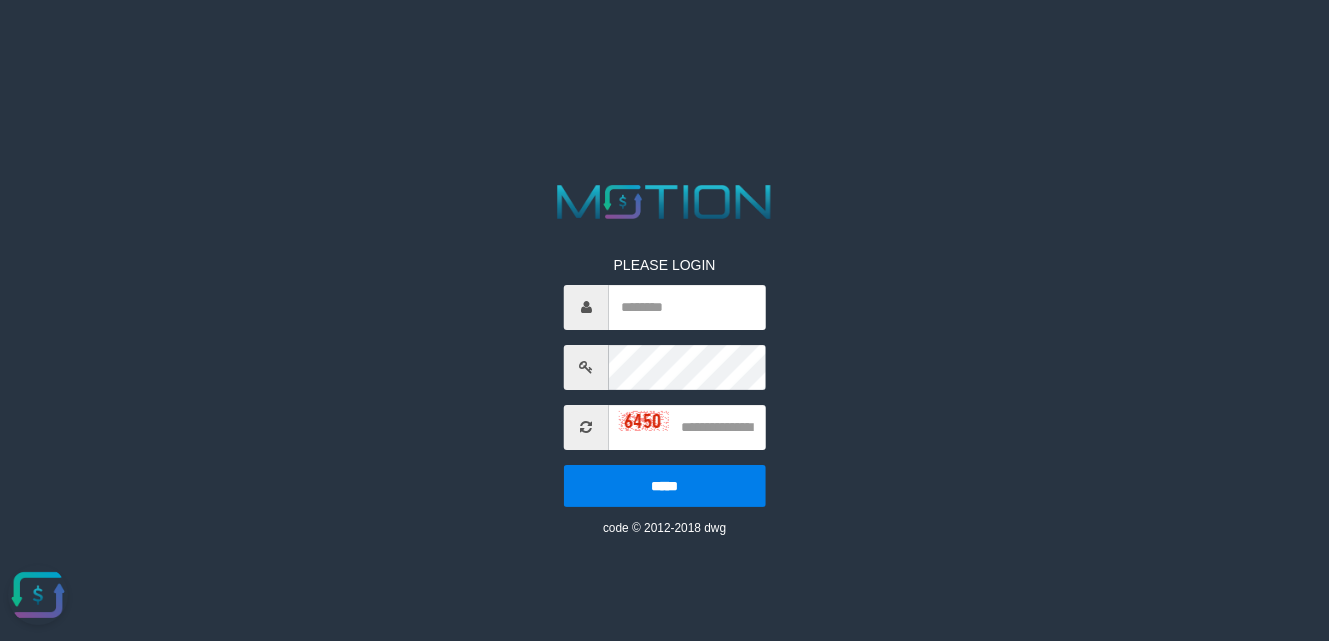 scroll, scrollTop: 0, scrollLeft: 0, axis: both 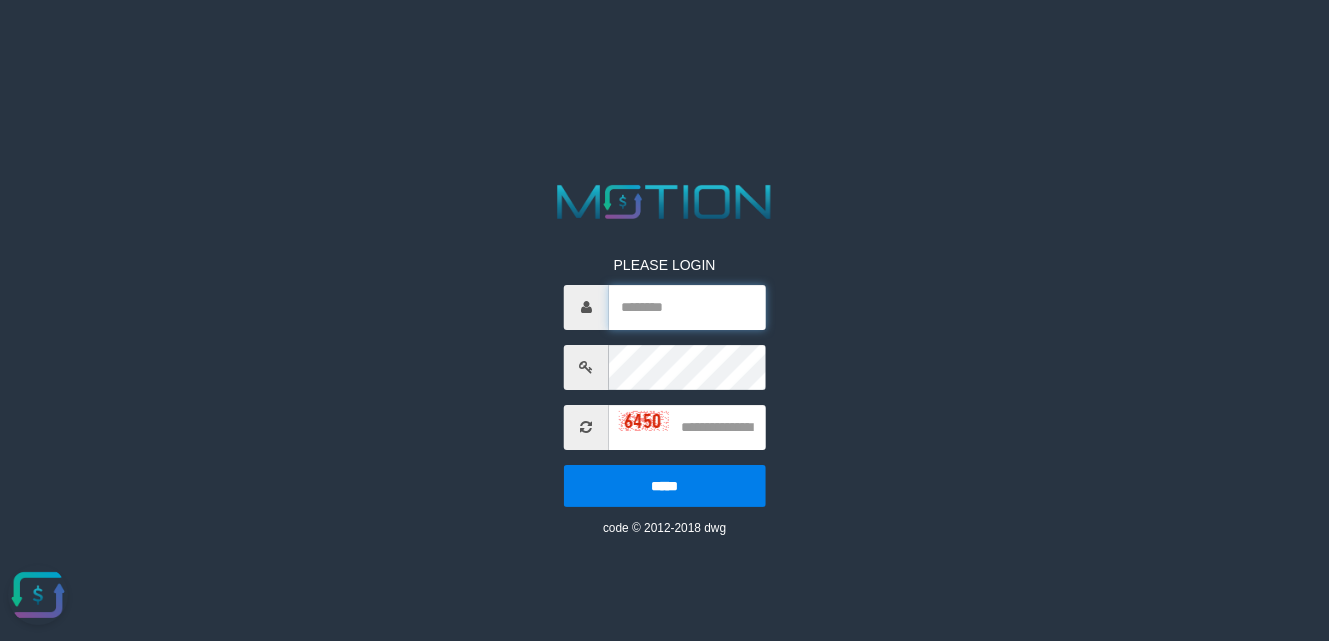 click at bounding box center [687, 307] 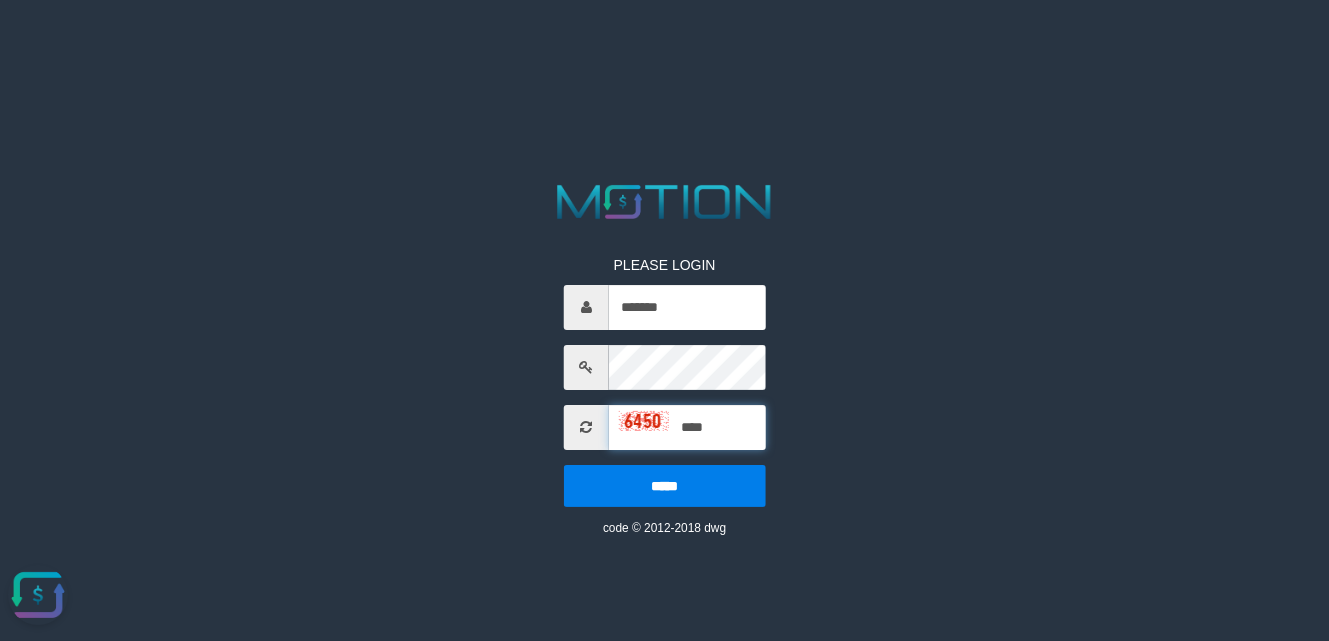 type on "****" 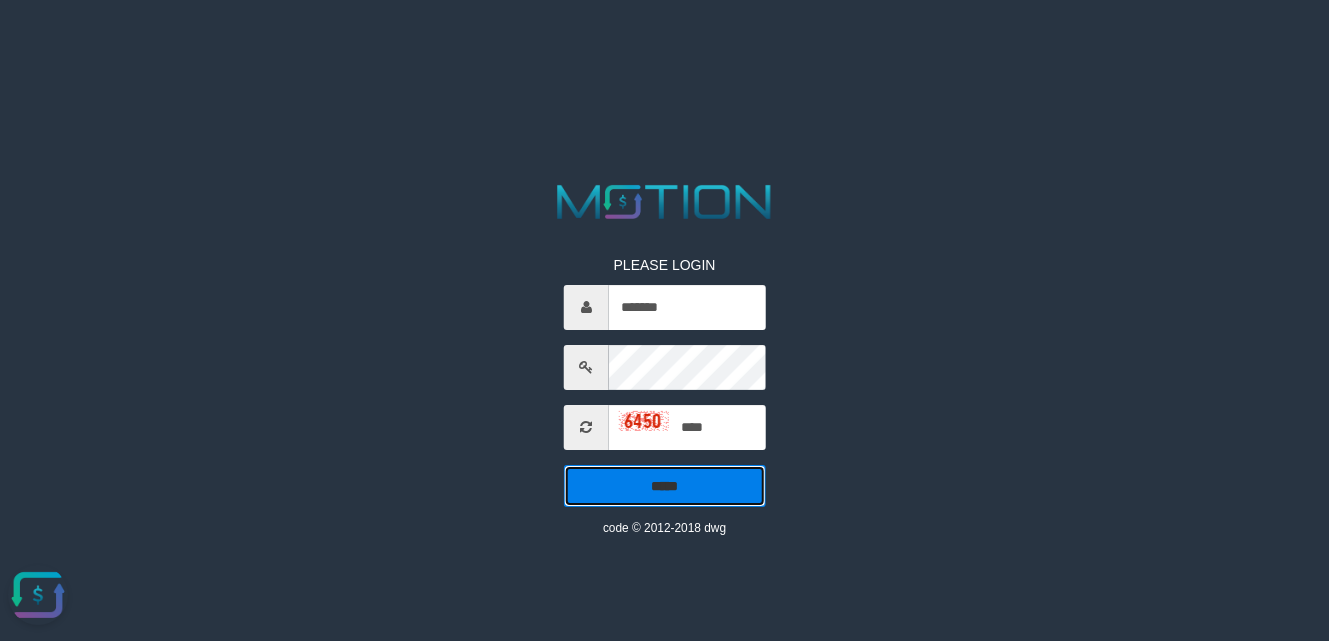 click on "*****" at bounding box center (665, 486) 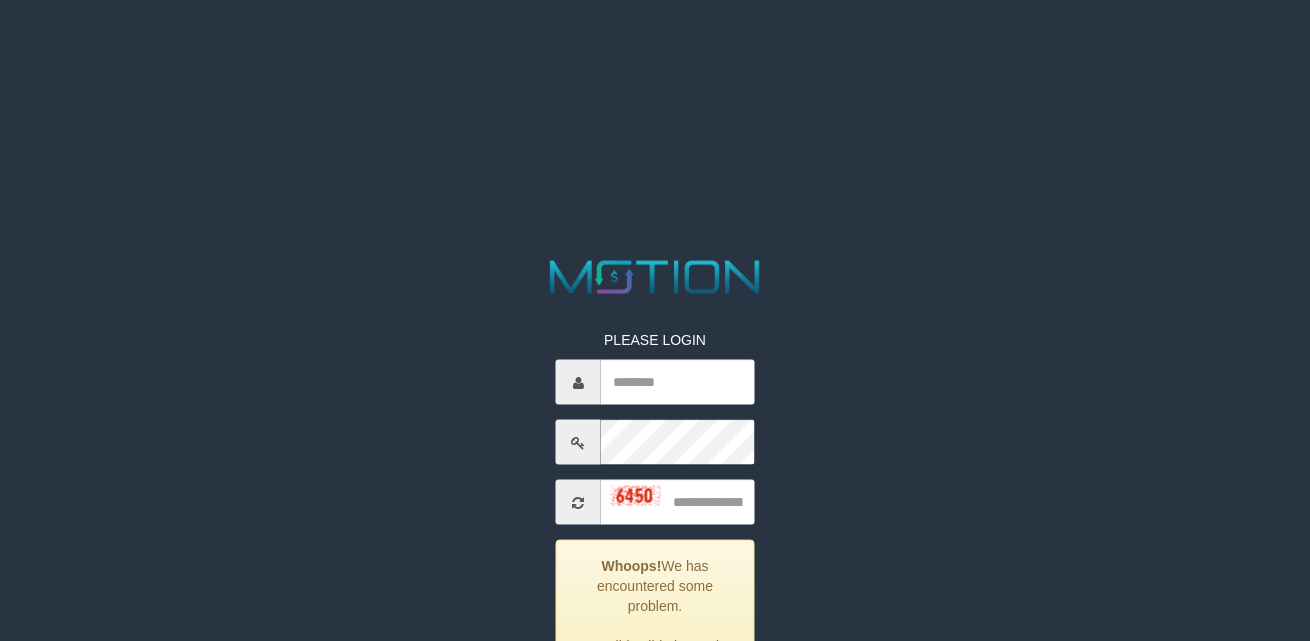 scroll, scrollTop: 0, scrollLeft: 0, axis: both 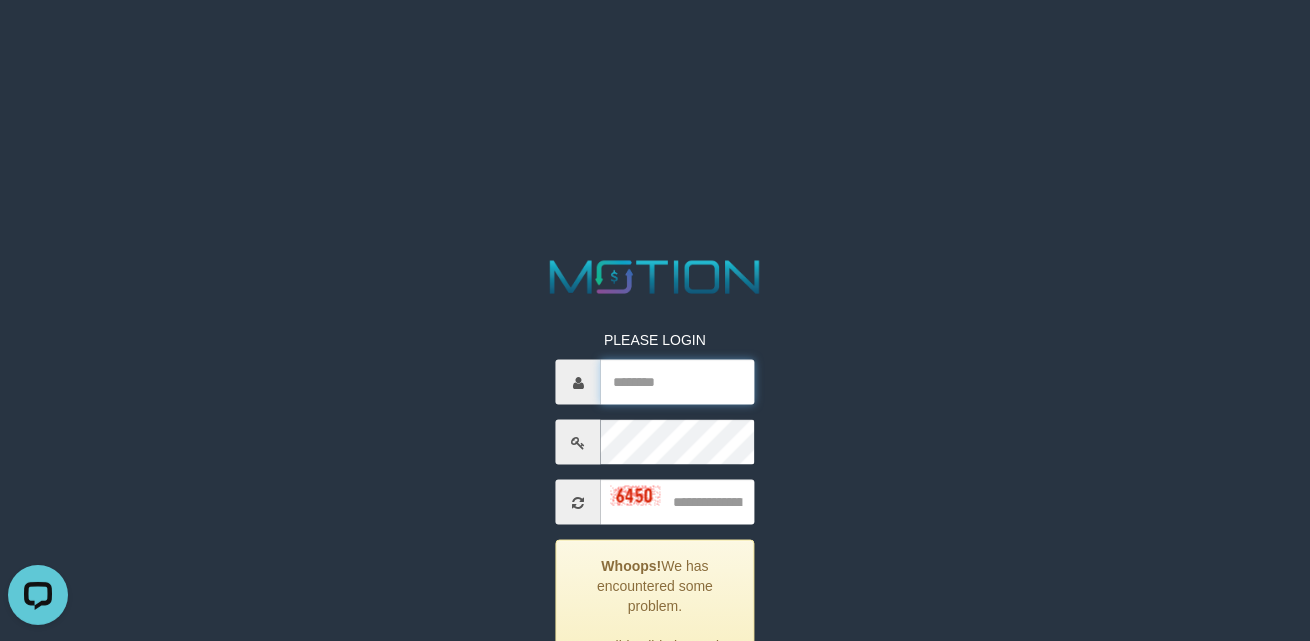click at bounding box center [677, 382] 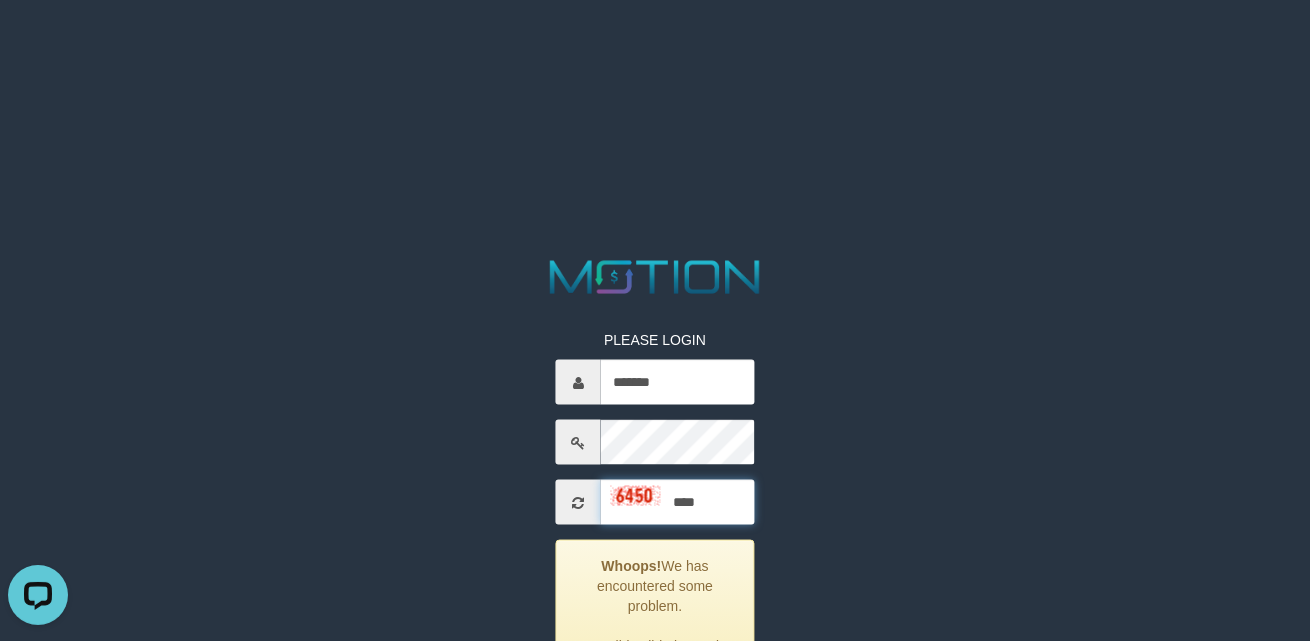 type on "****" 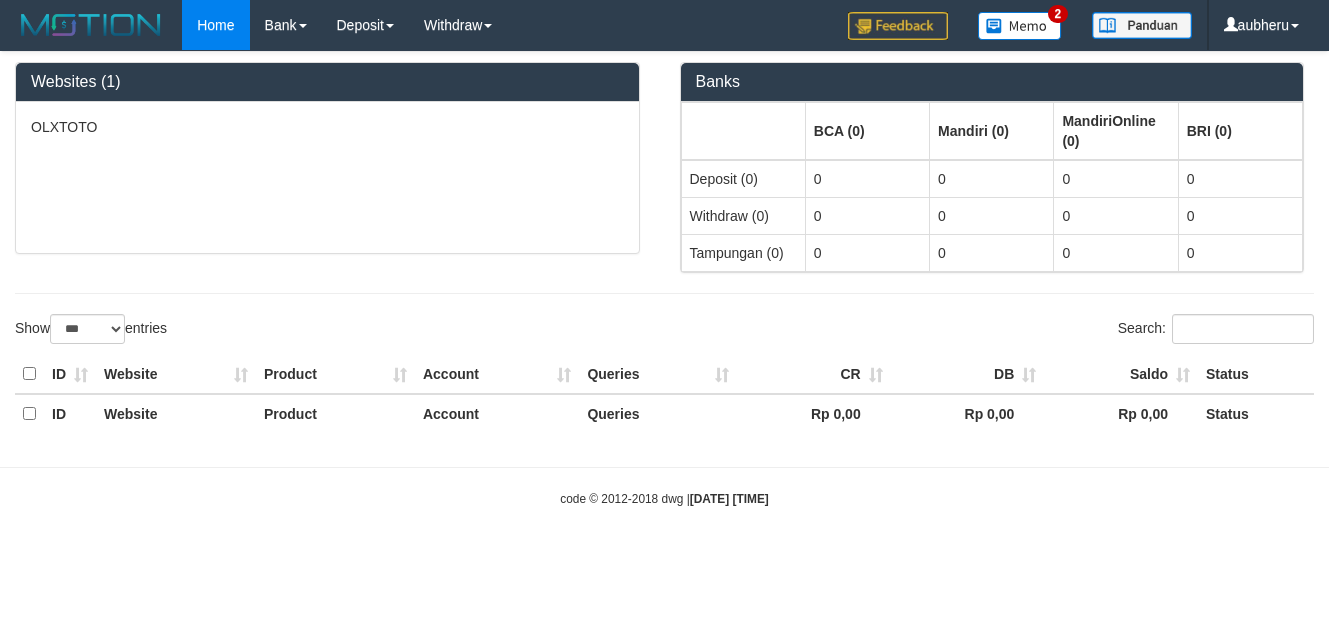 select on "***" 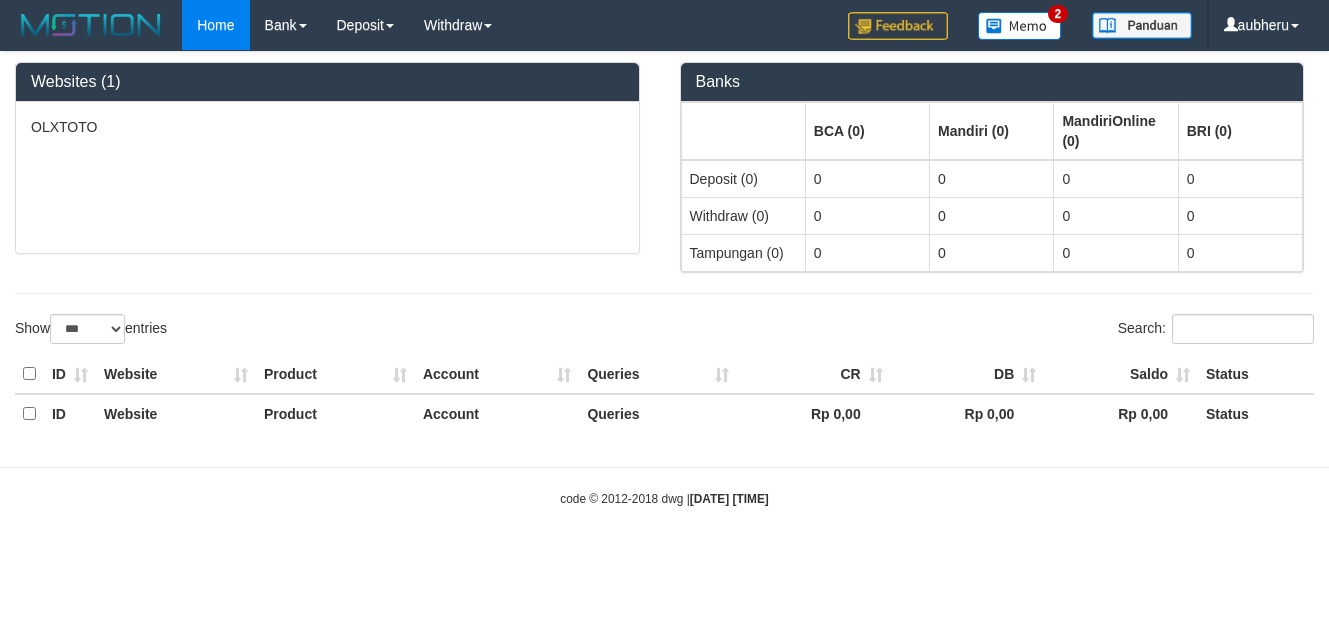 scroll, scrollTop: 0, scrollLeft: 0, axis: both 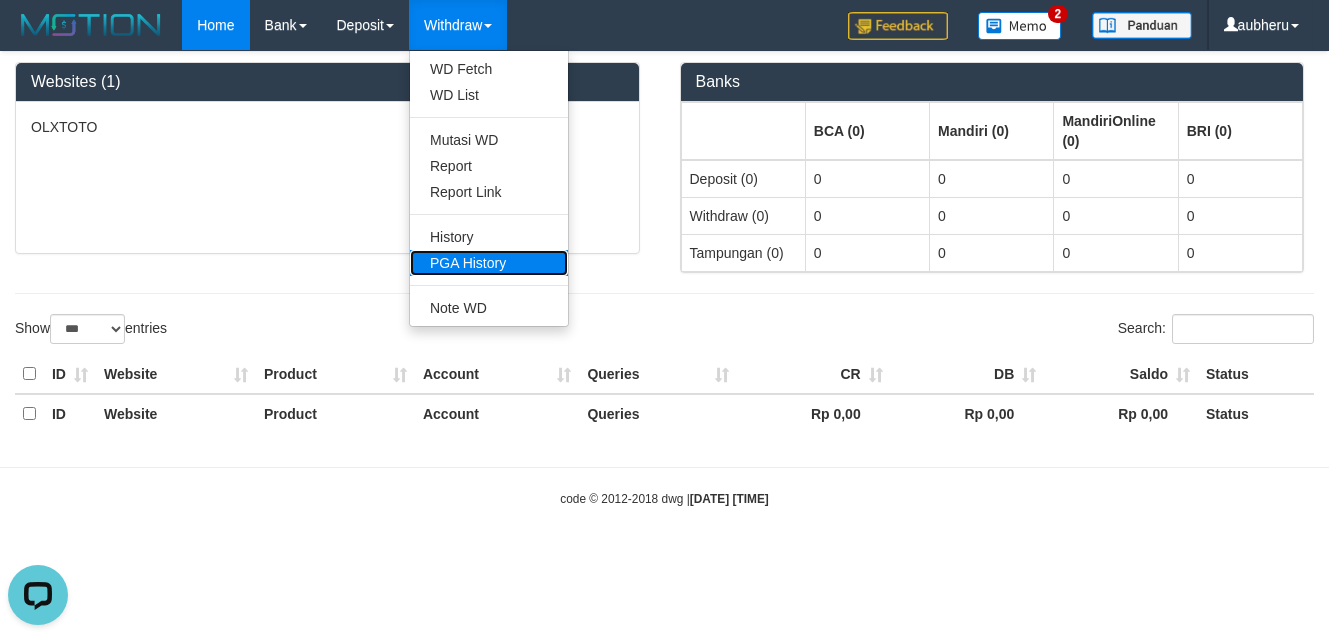 click on "PGA History" at bounding box center (489, 263) 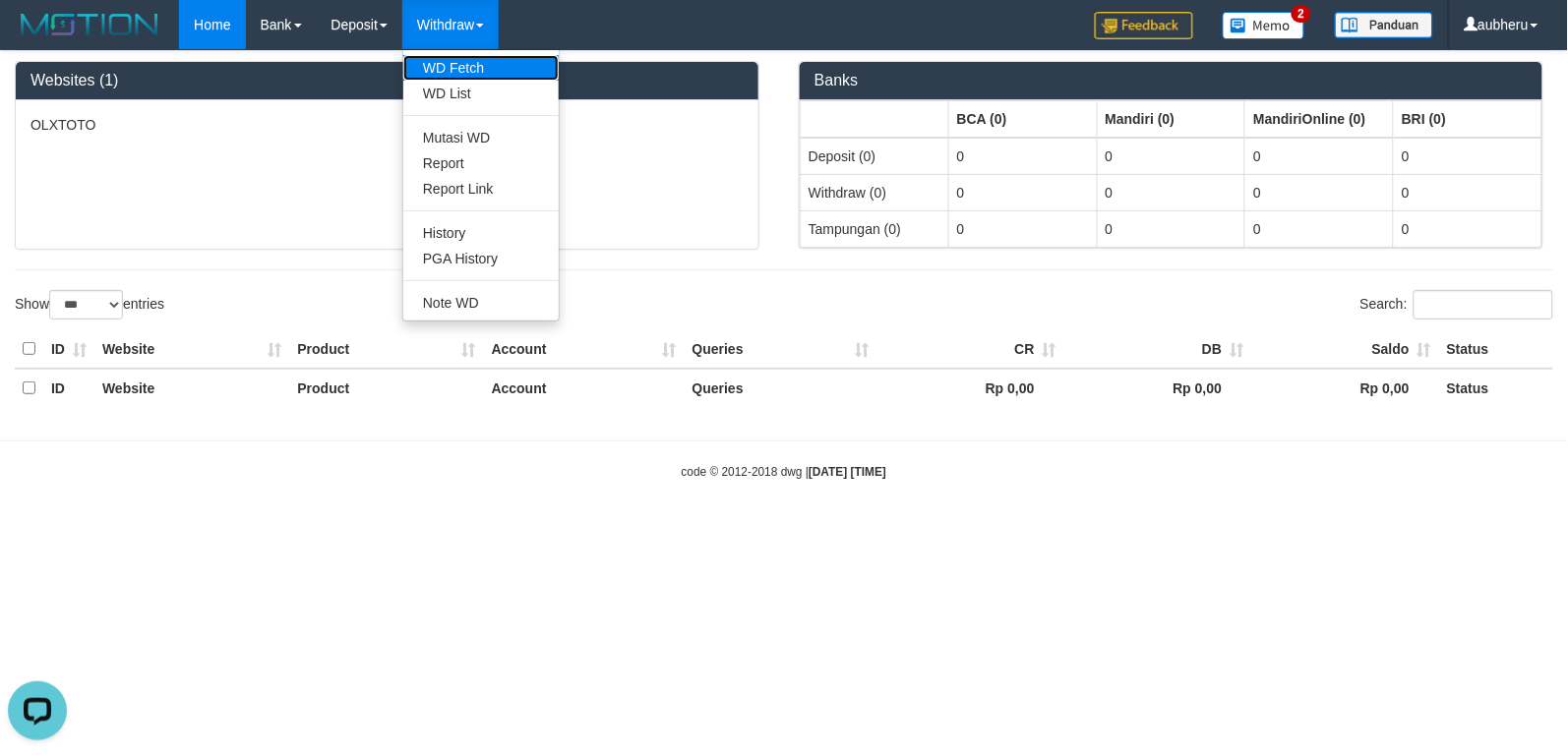 click on "WD Fetch" at bounding box center (481, 68) 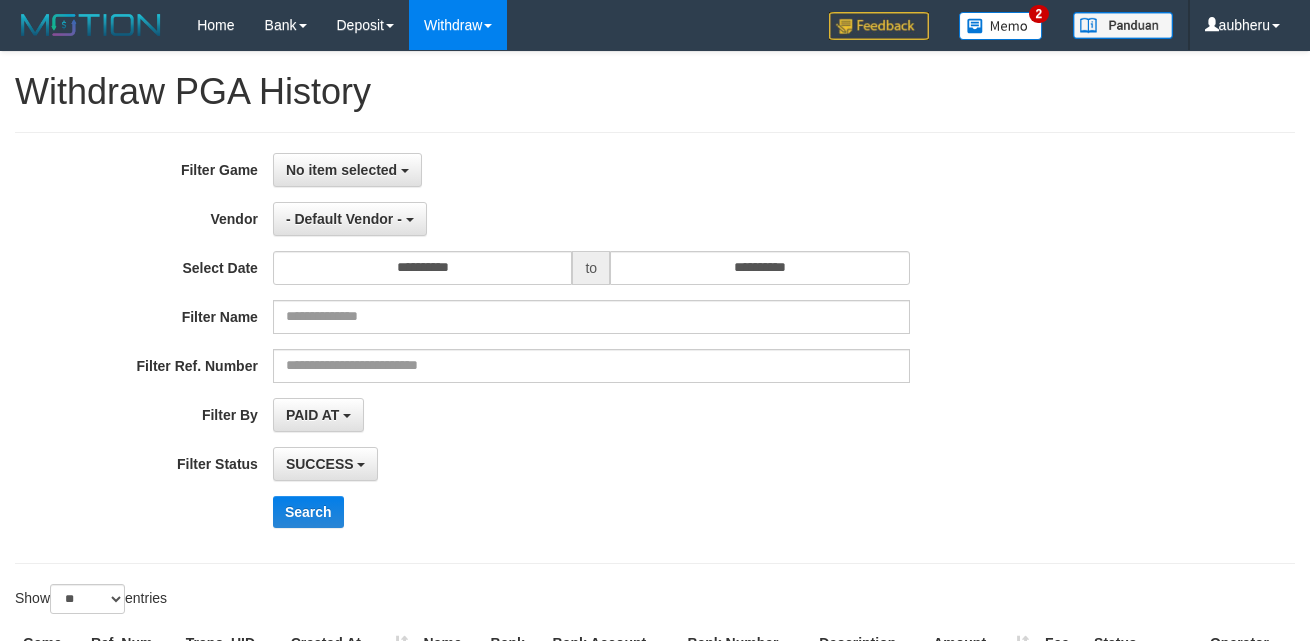 select 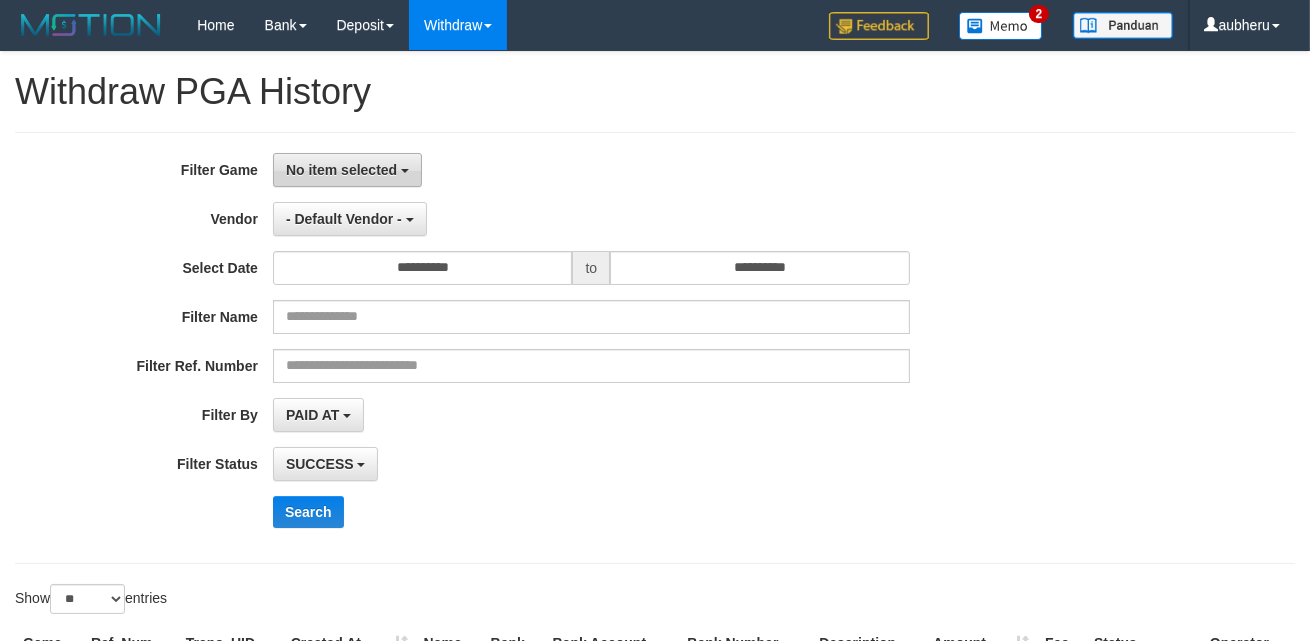 drag, startPoint x: 360, startPoint y: 173, endPoint x: 390, endPoint y: 270, distance: 101.53325 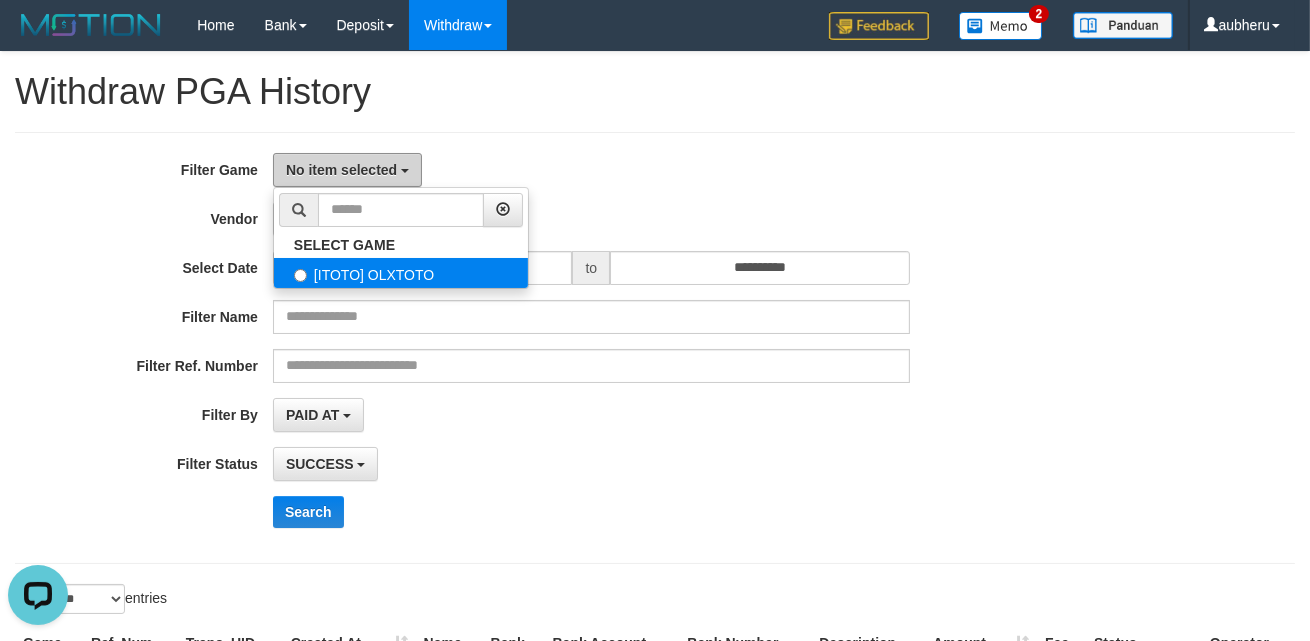 scroll, scrollTop: 0, scrollLeft: 0, axis: both 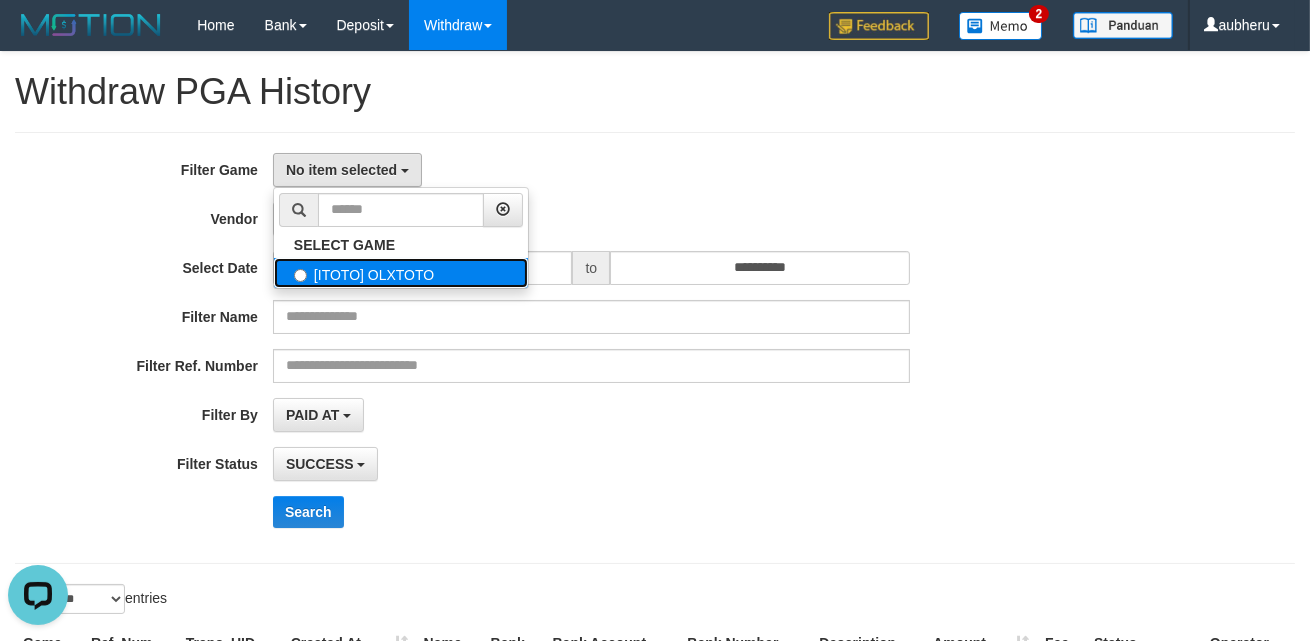 click on "[ITOTO] OLXTOTO" at bounding box center (401, 273) 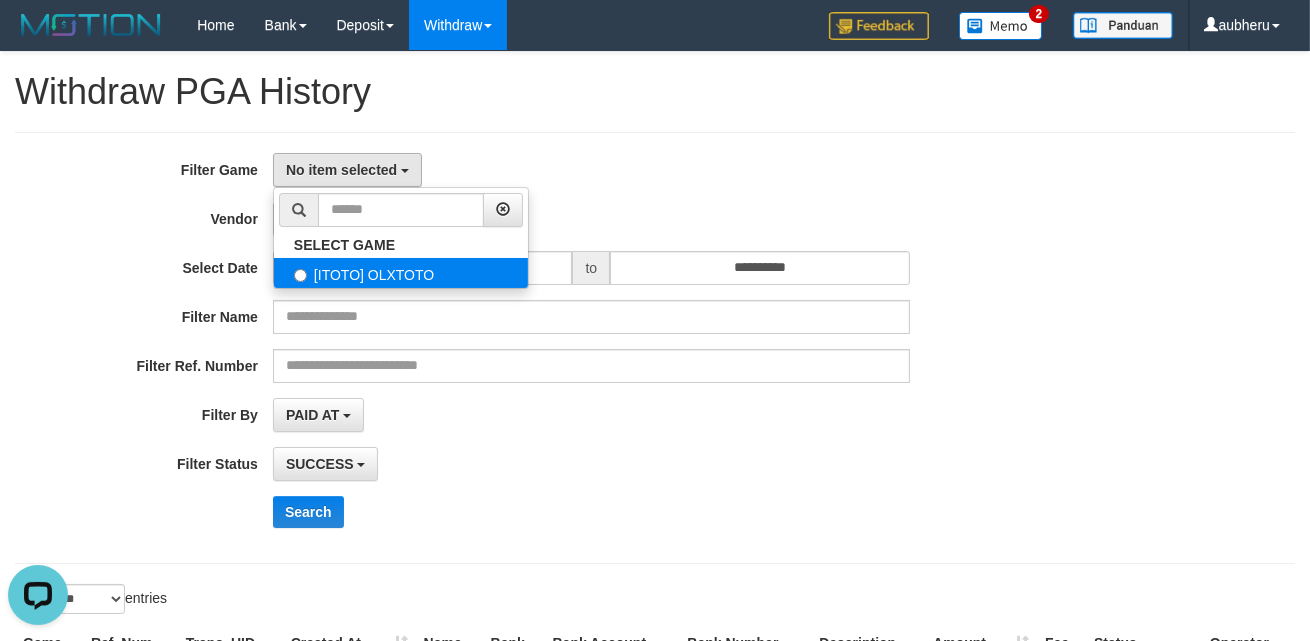 select on "***" 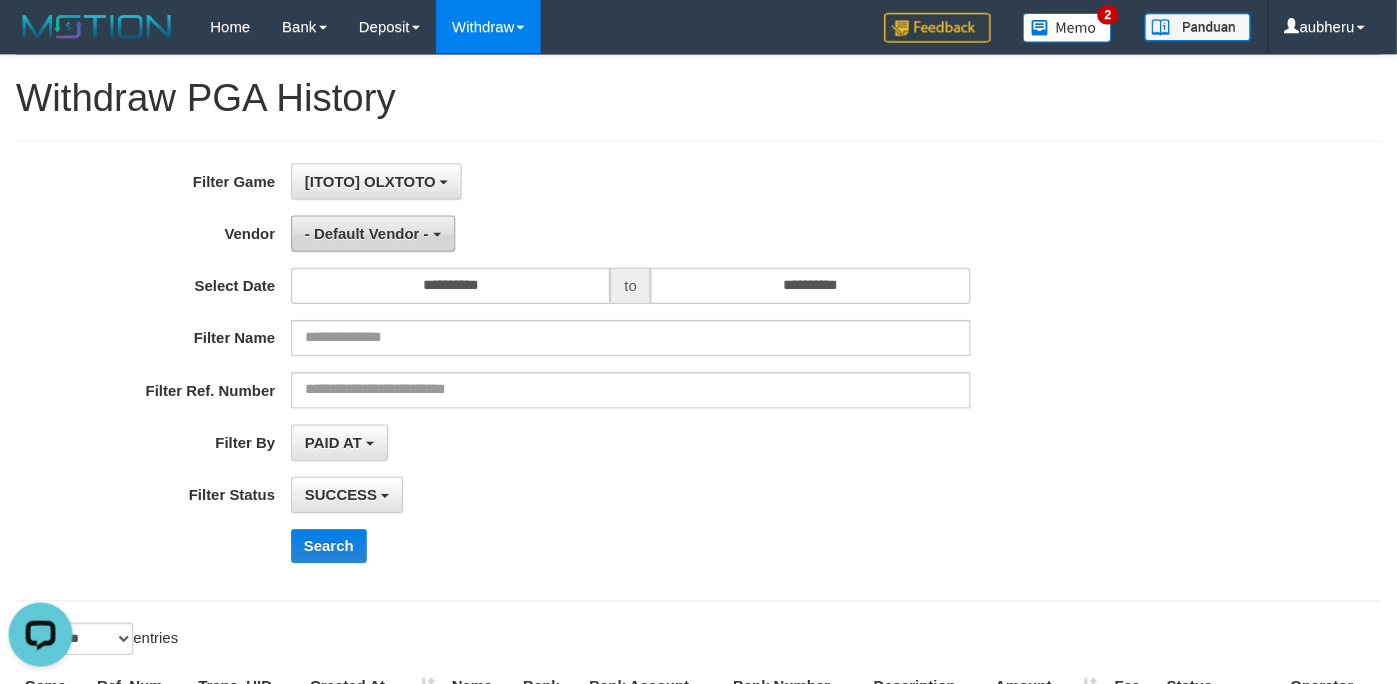 scroll, scrollTop: 17, scrollLeft: 0, axis: vertical 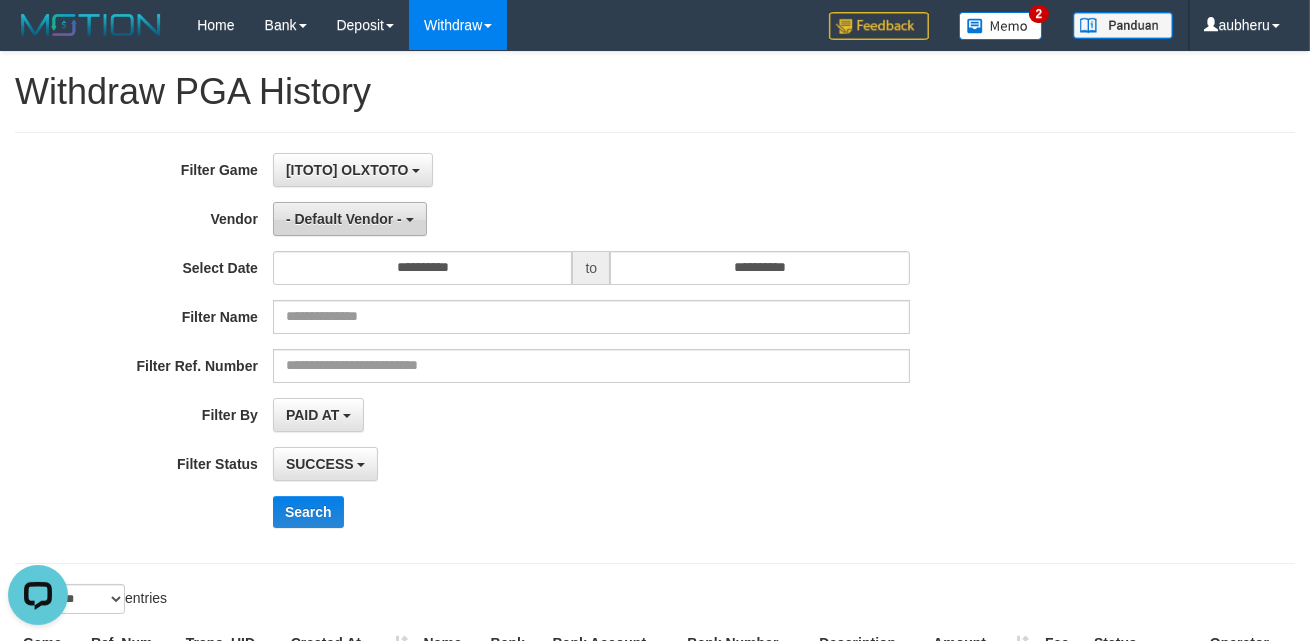 click on "- Default Vendor -" at bounding box center [350, 219] 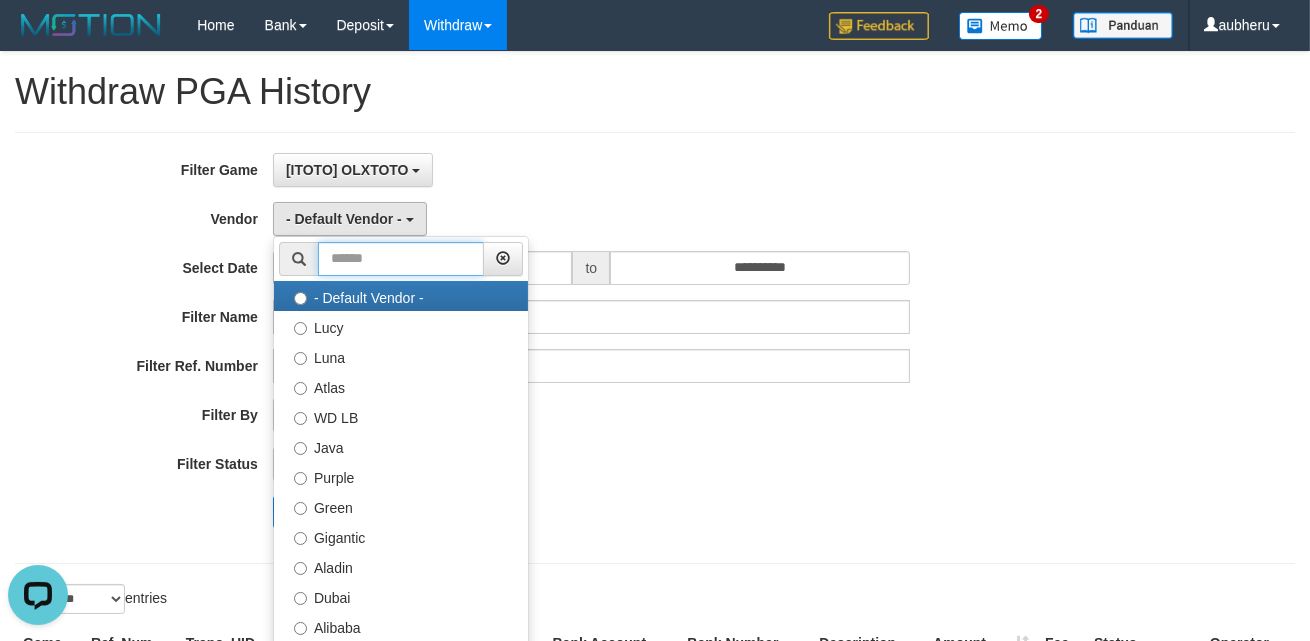 click at bounding box center (401, 259) 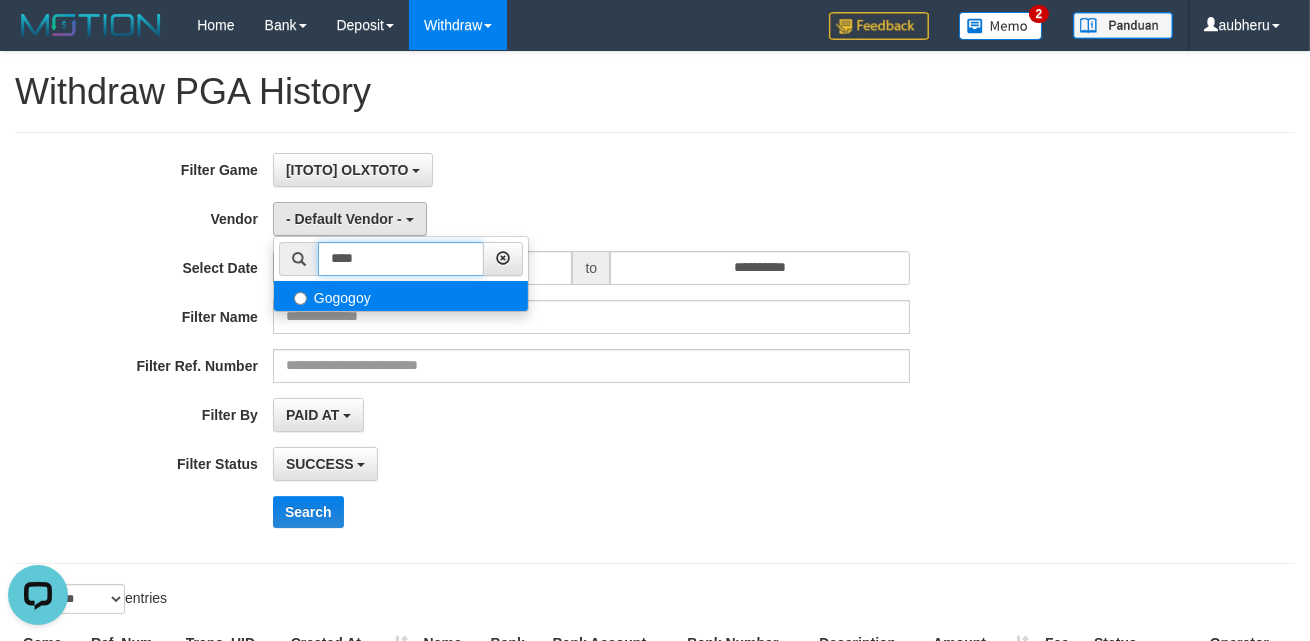 type on "****" 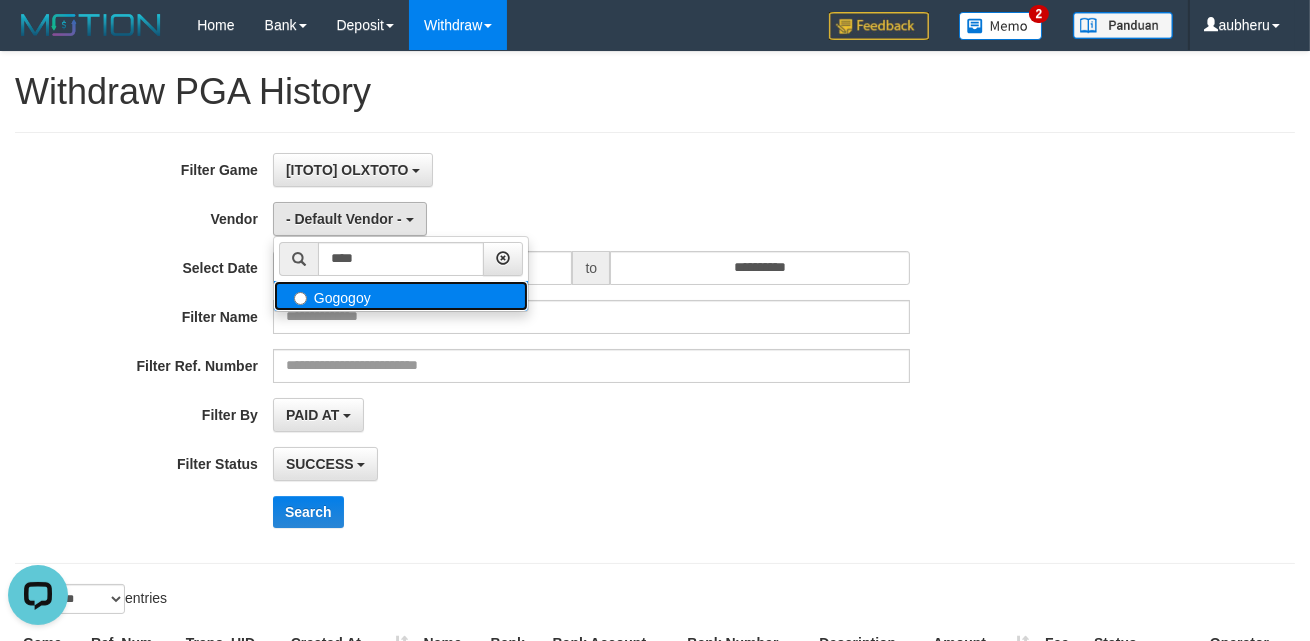 click on "Gogogoy" at bounding box center (401, 296) 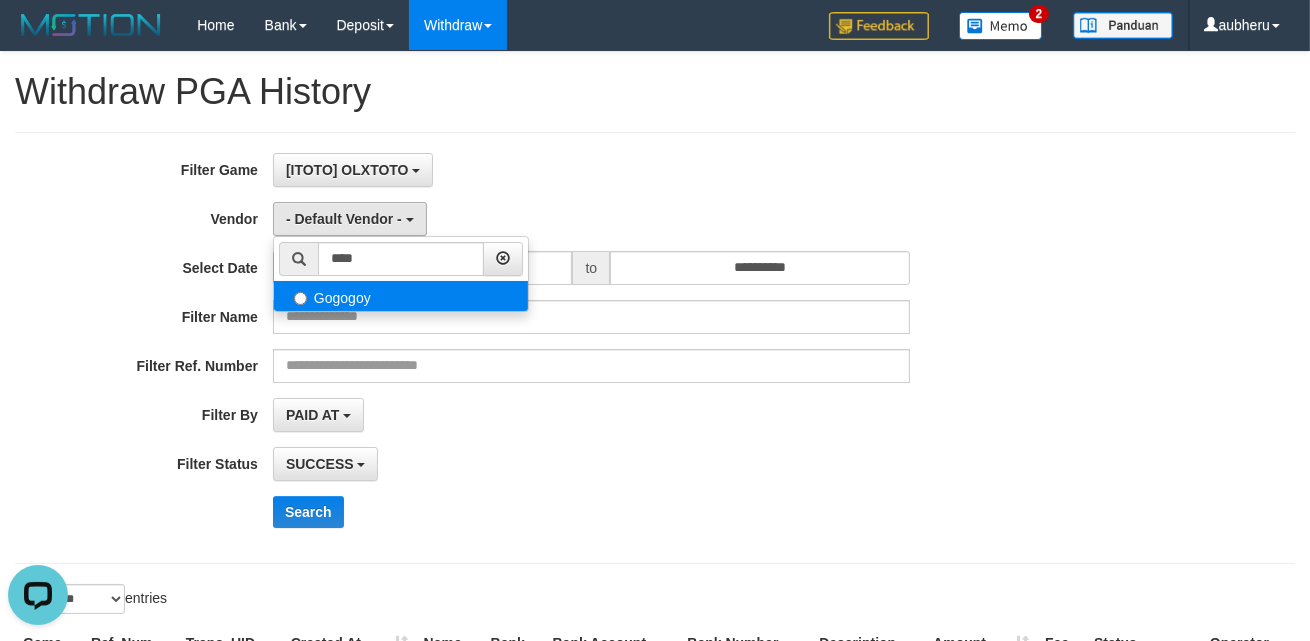 select on "**********" 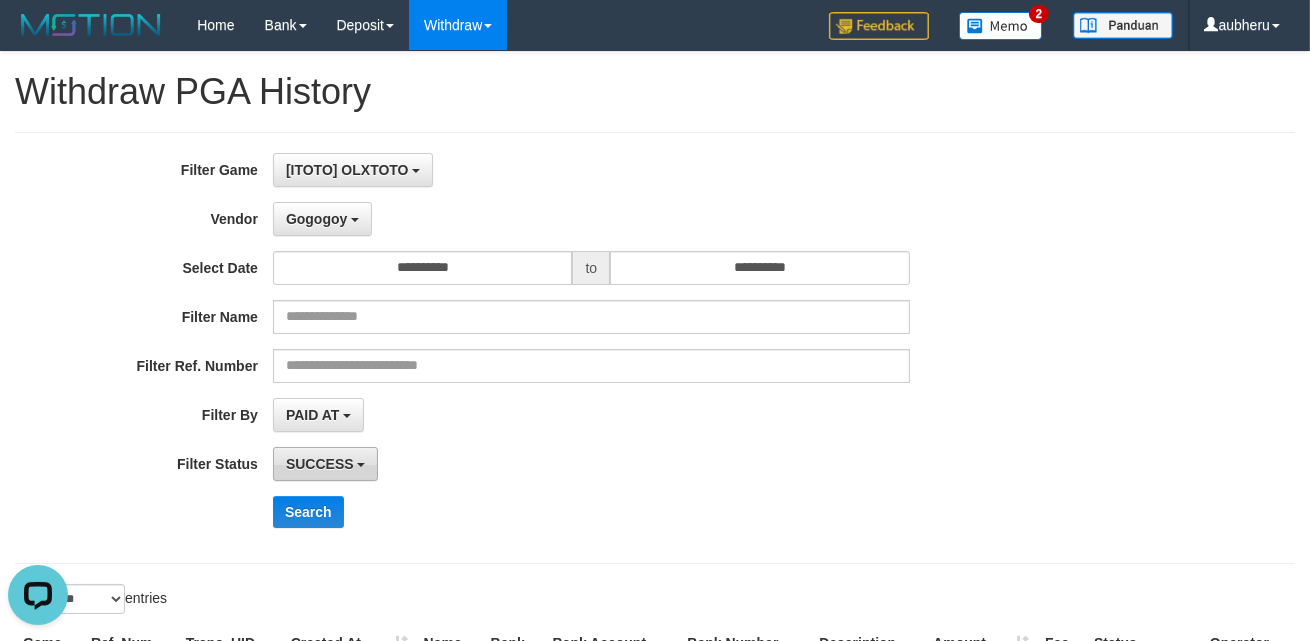 click on "SUCCESS" at bounding box center [326, 464] 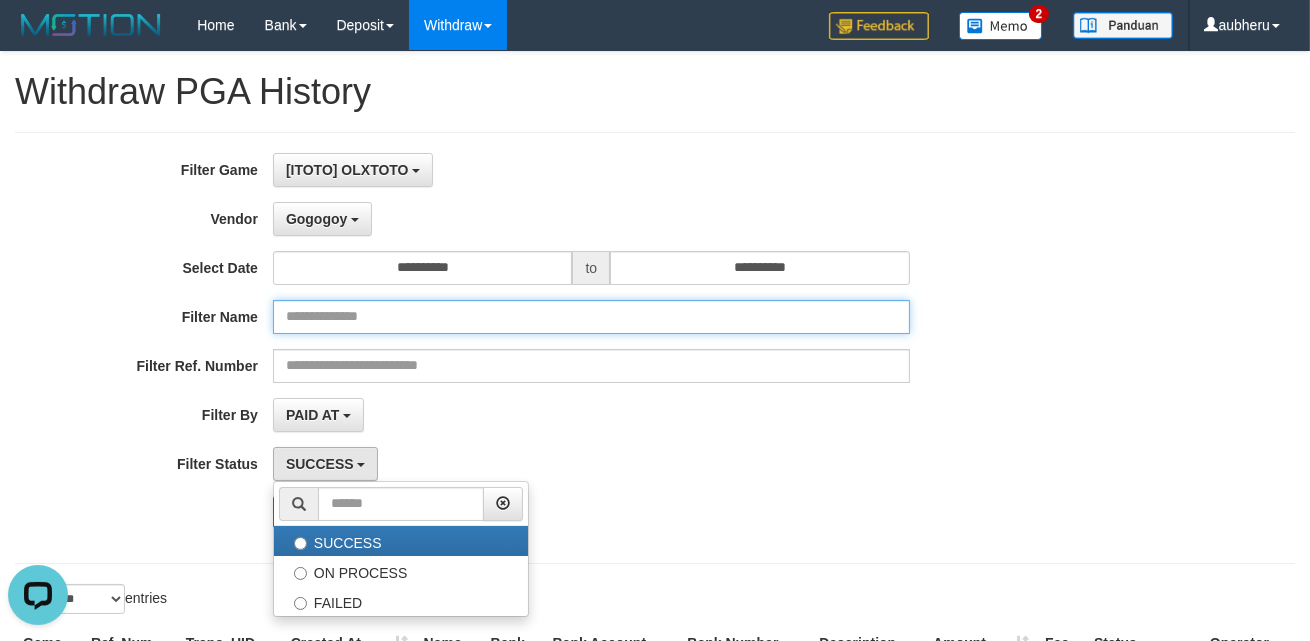 click at bounding box center (591, 317) 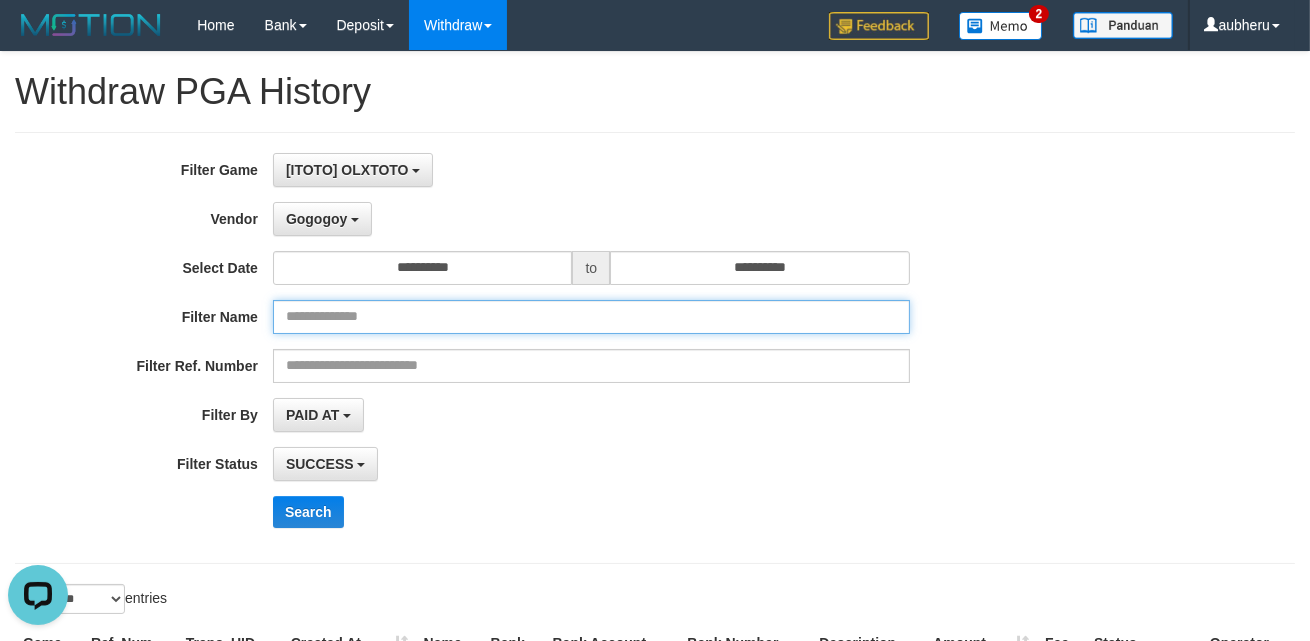 paste on "**********" 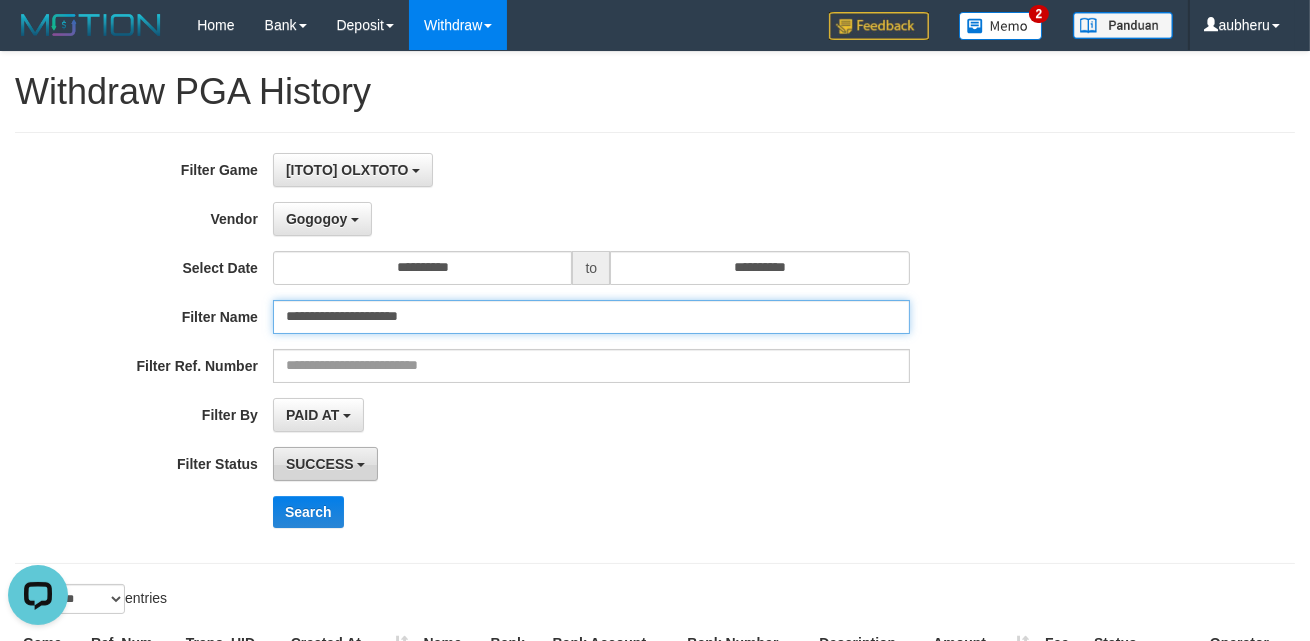 type on "**********" 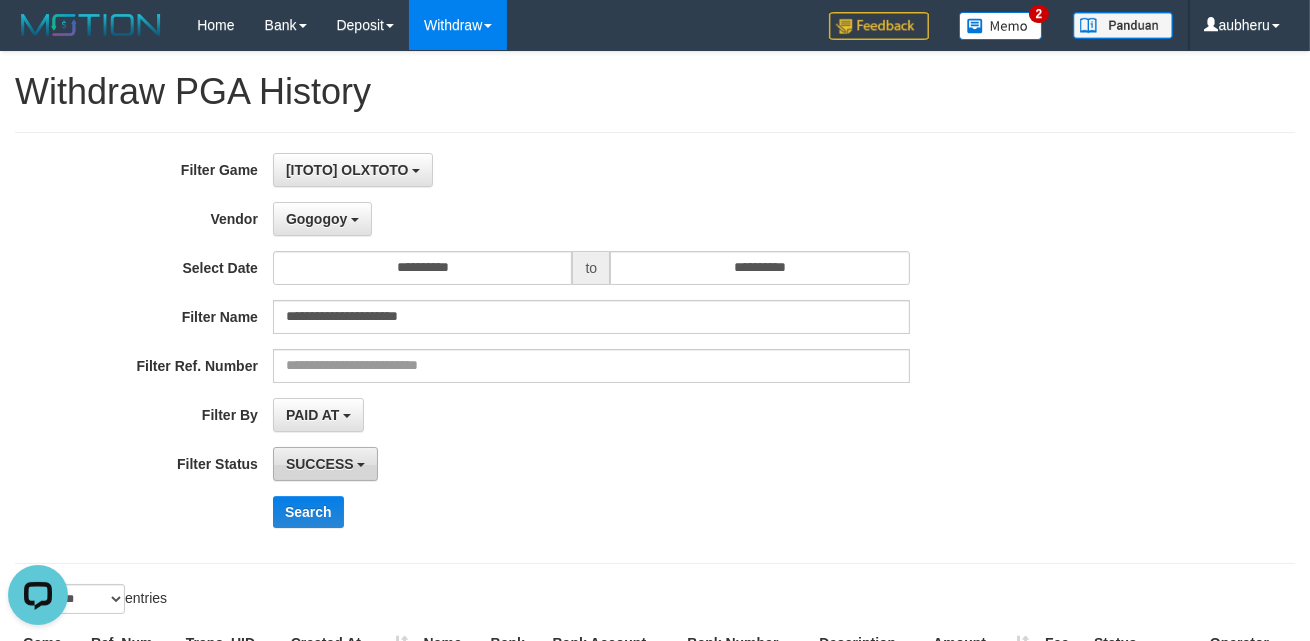 click on "SUCCESS" at bounding box center (320, 464) 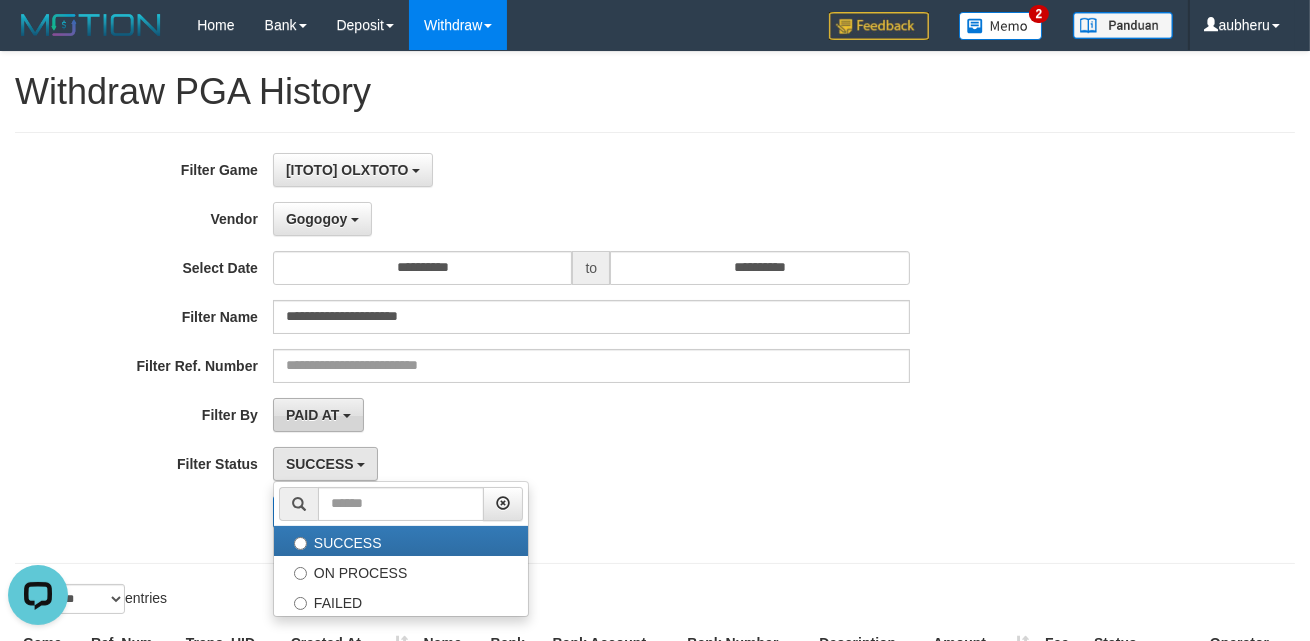 click on "PAID AT" at bounding box center (312, 415) 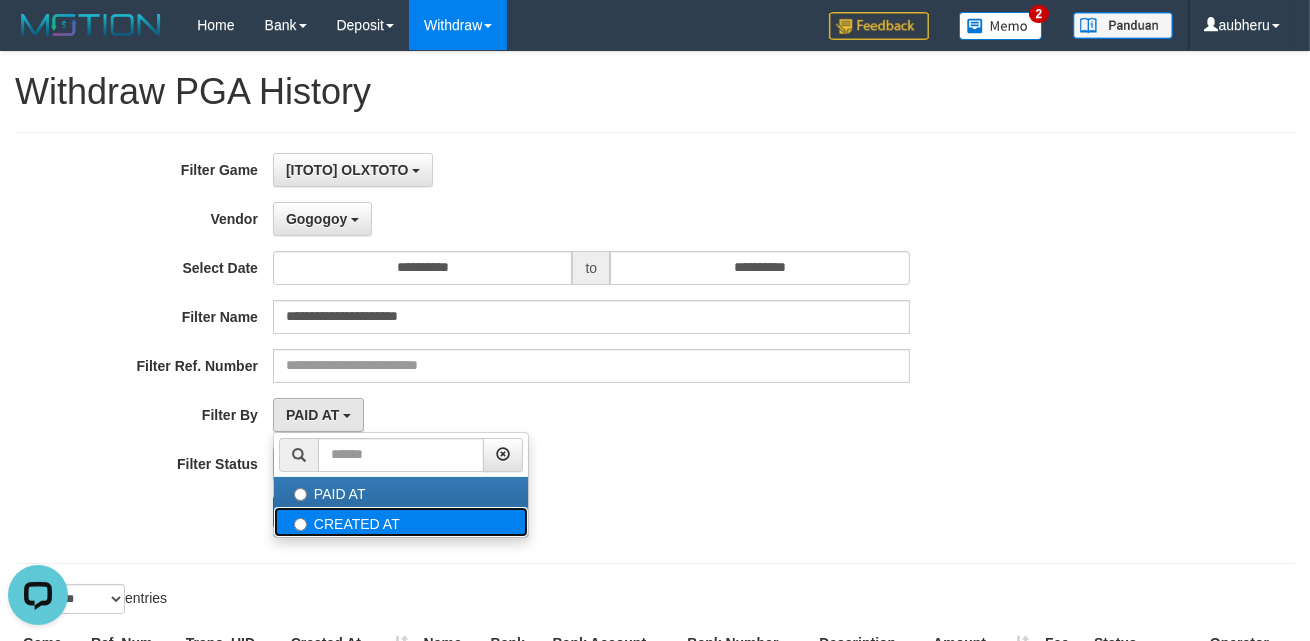 click on "CREATED AT" at bounding box center (401, 522) 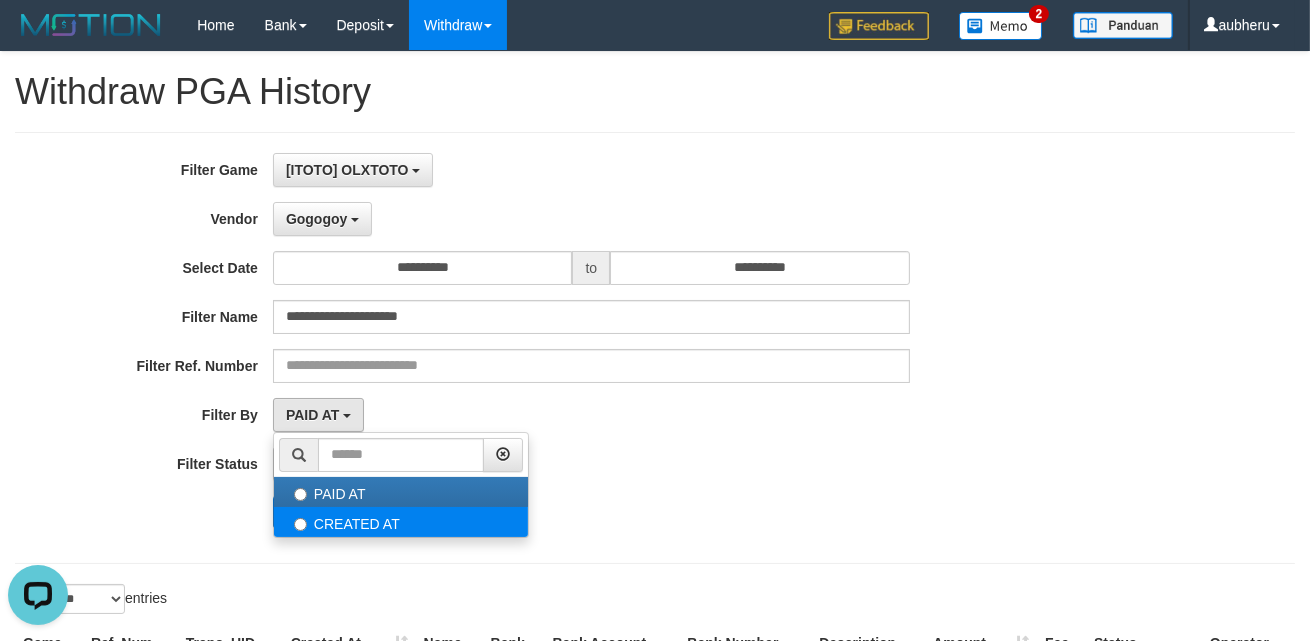 select on "*" 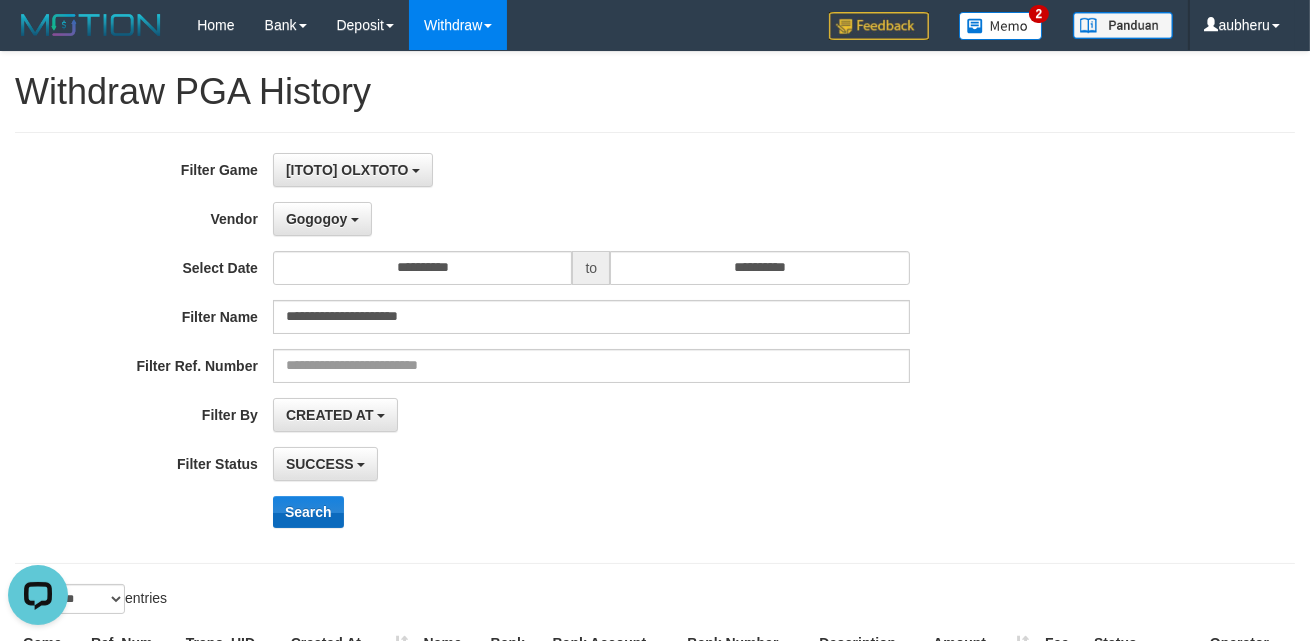 drag, startPoint x: 521, startPoint y: 414, endPoint x: 293, endPoint y: 504, distance: 245.12038 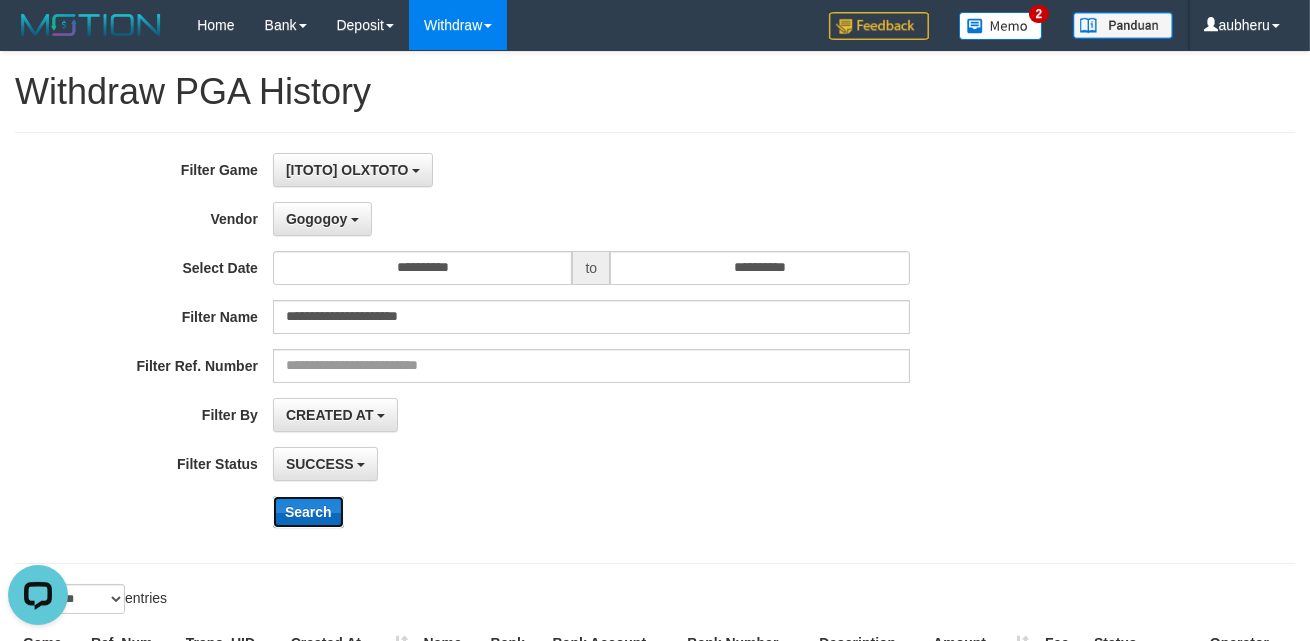 click on "Search" at bounding box center (308, 512) 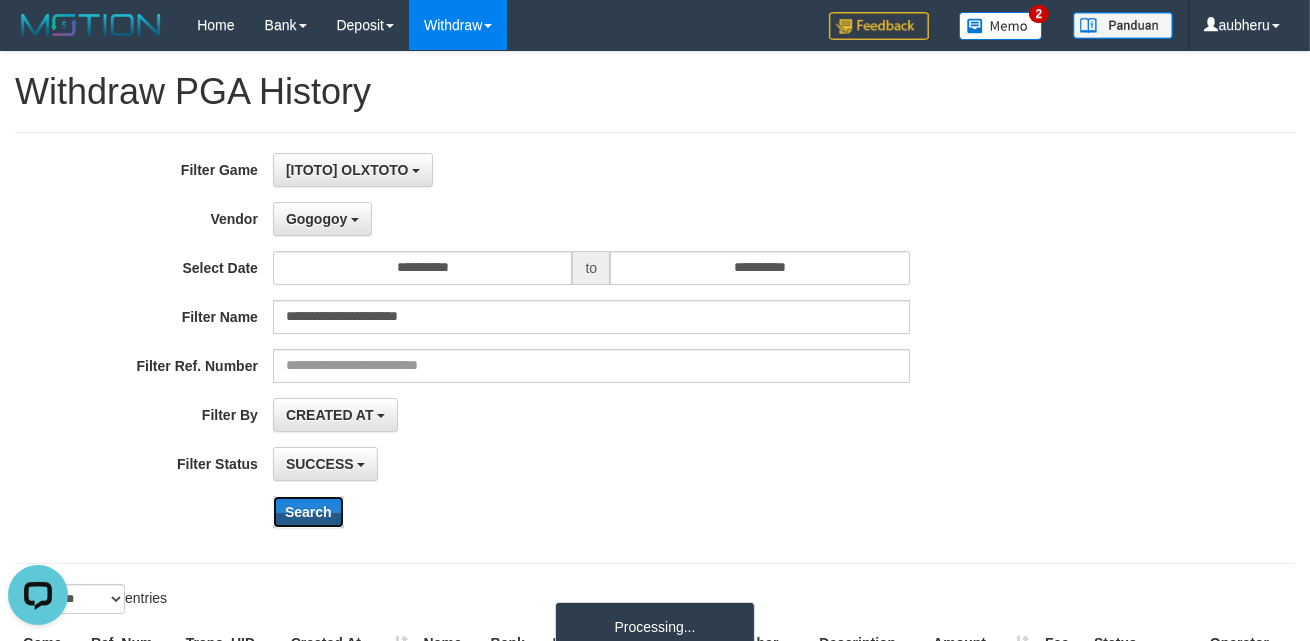 type 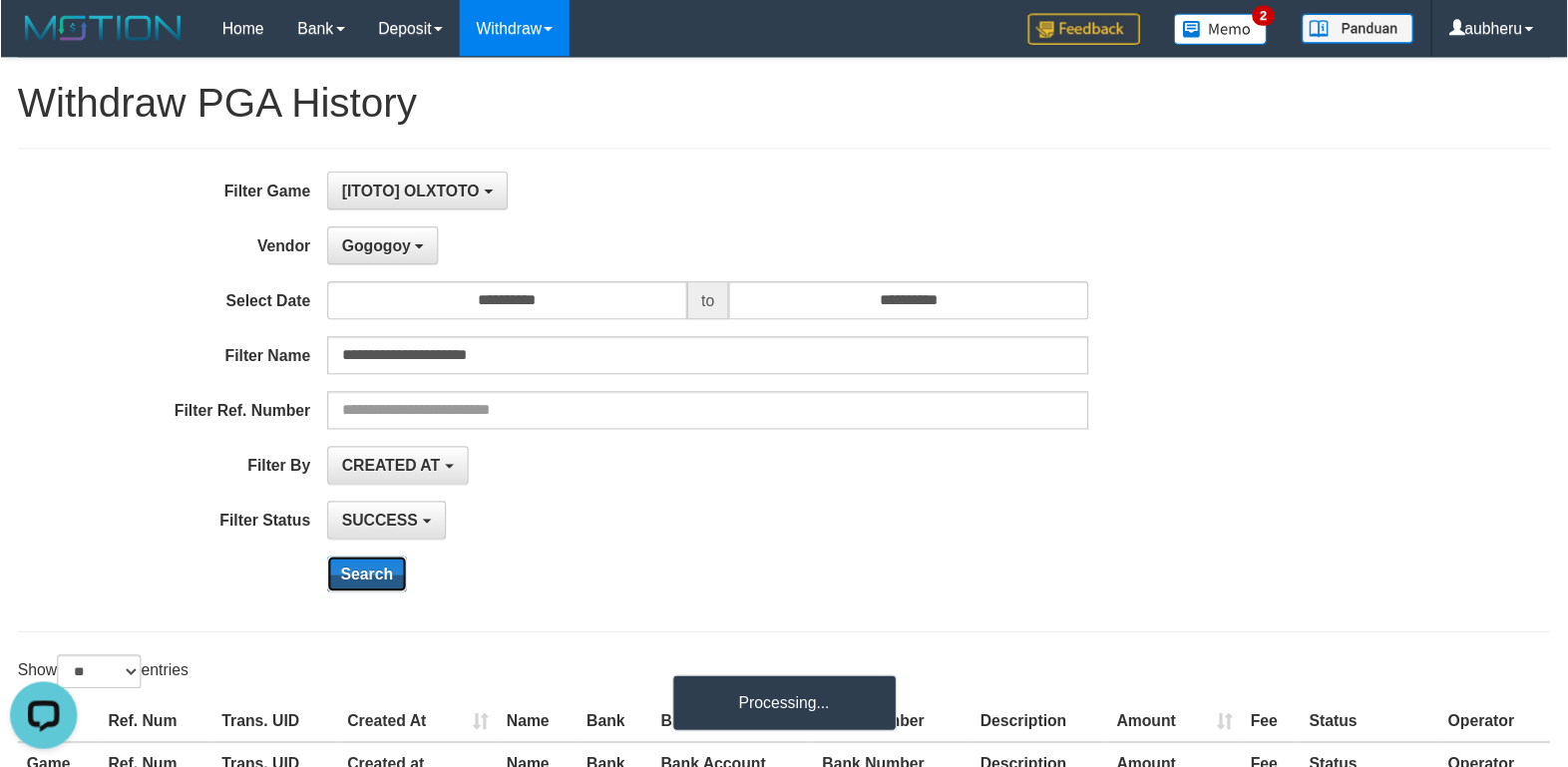 scroll, scrollTop: 16, scrollLeft: 0, axis: vertical 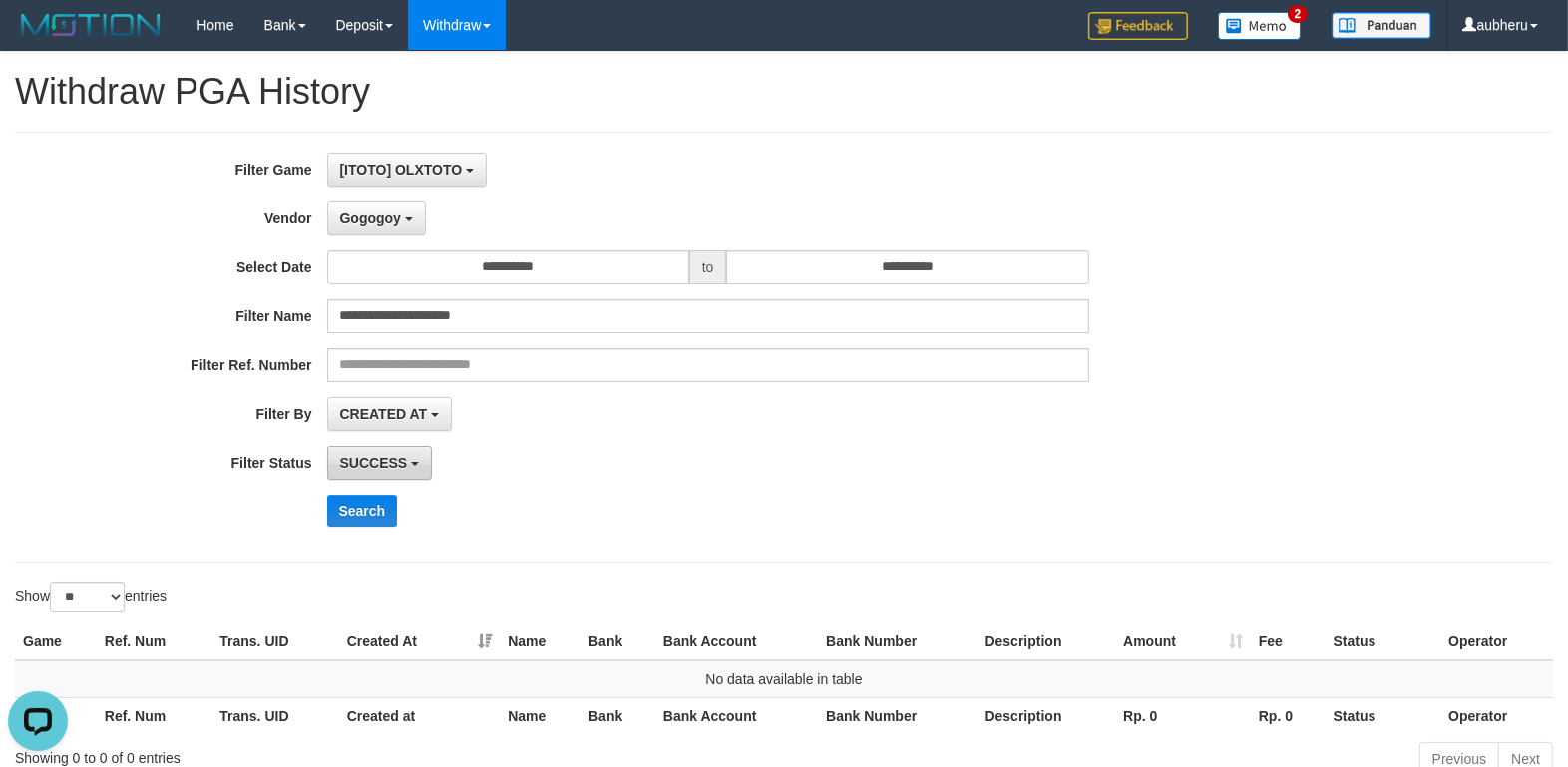 click on "SUCCESS" at bounding box center (380, 463) 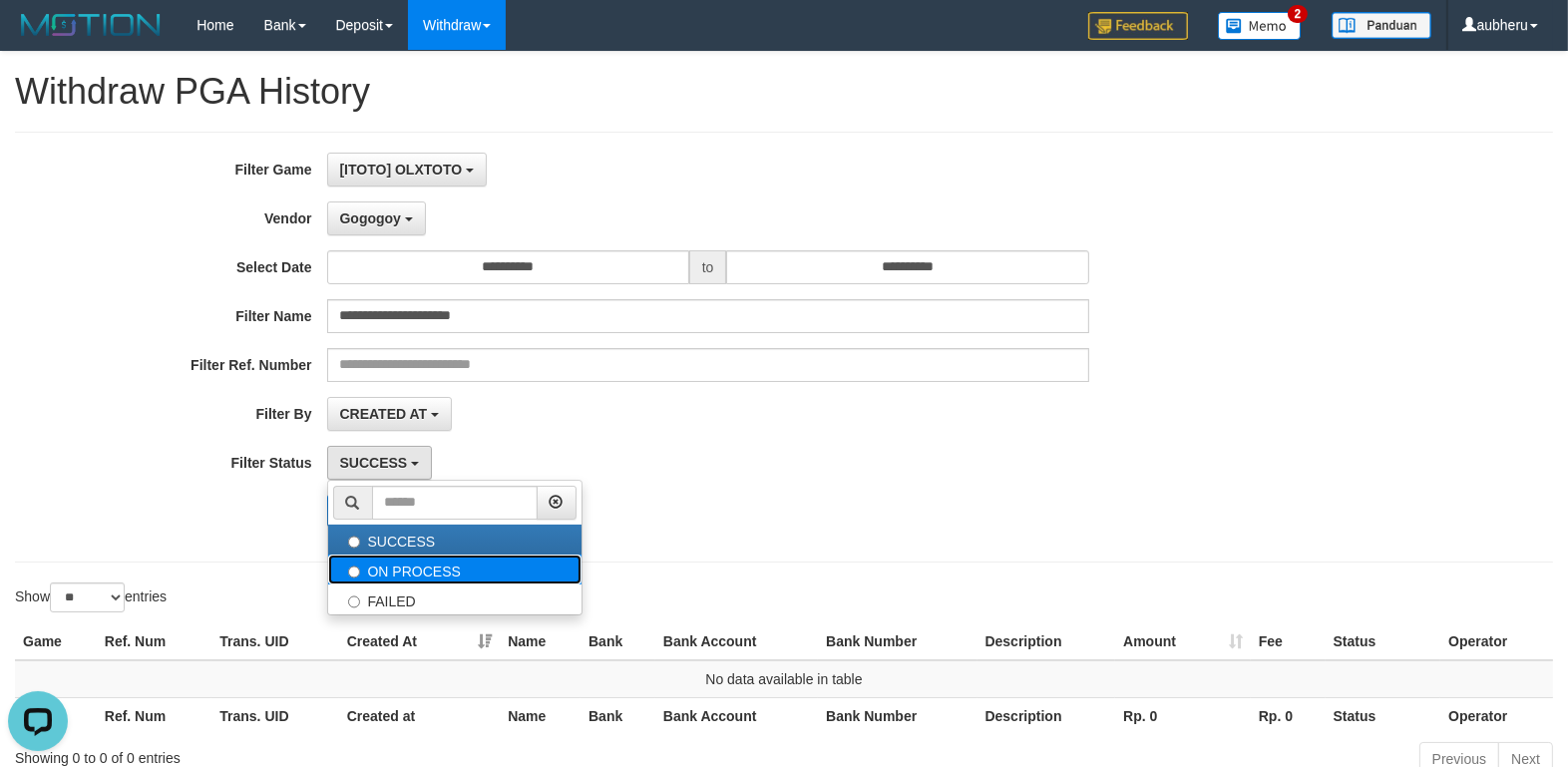 click on "ON PROCESS" at bounding box center (455, 570) 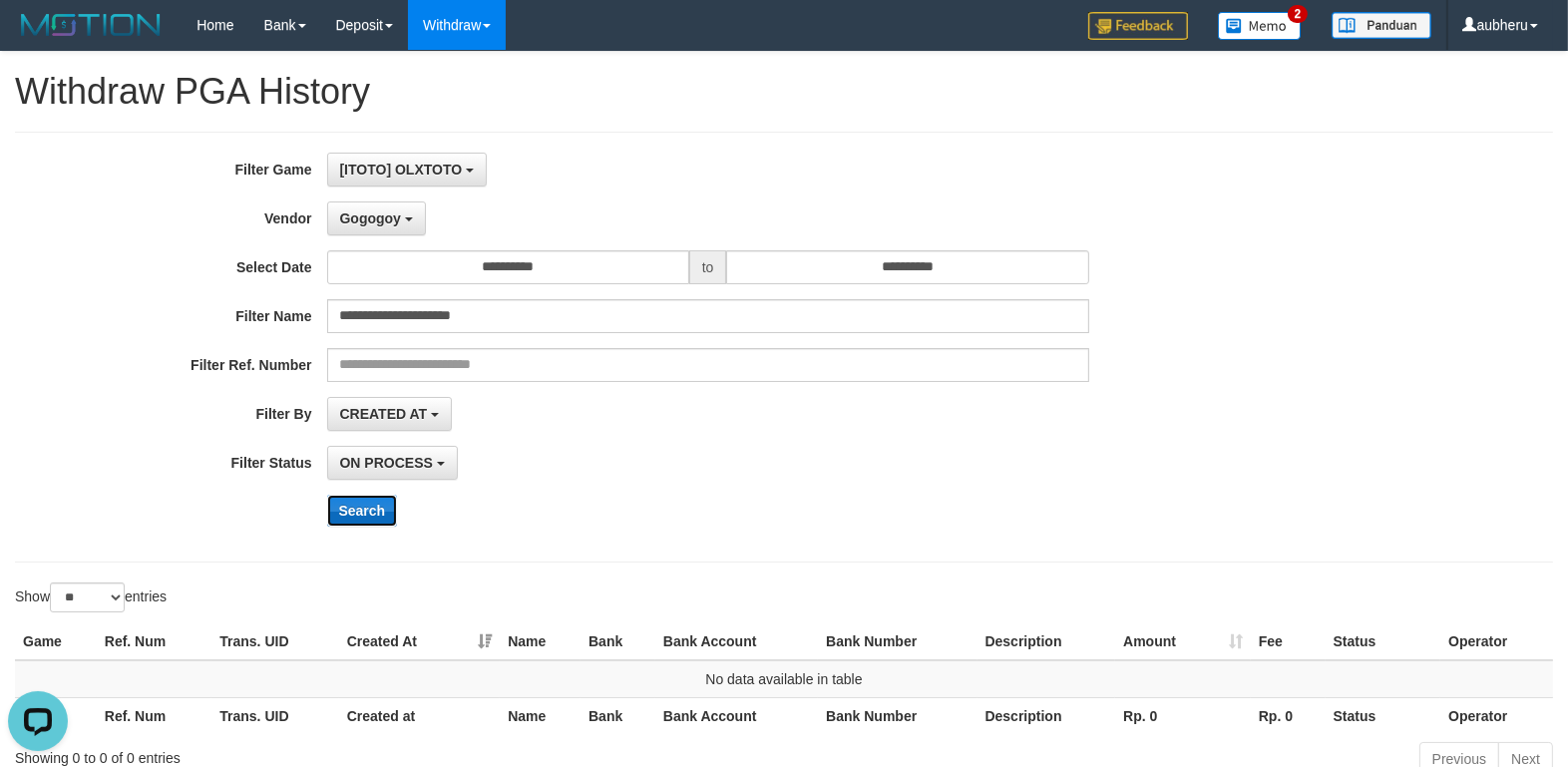 click on "Search" at bounding box center [362, 511] 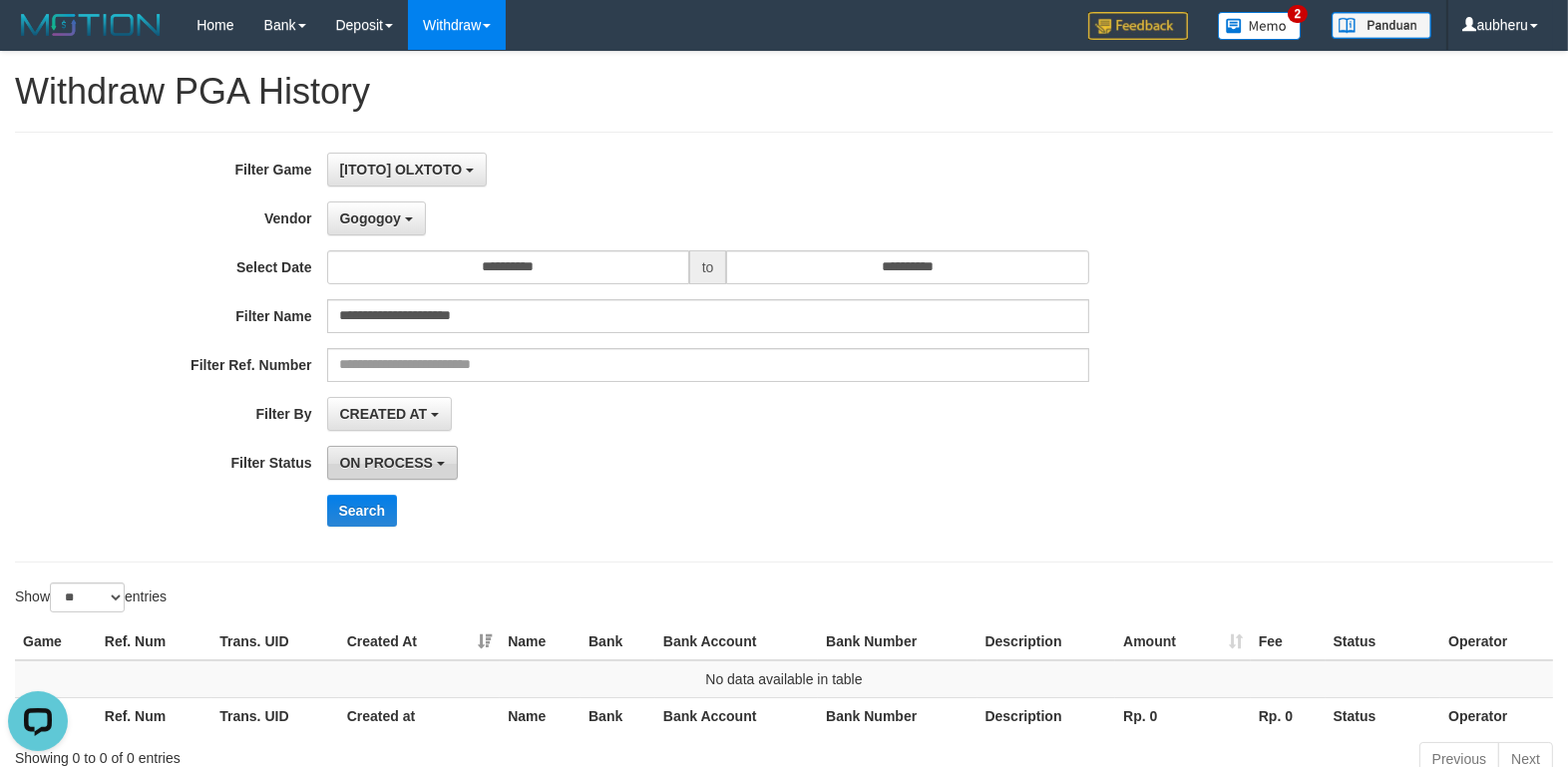 click on "ON PROCESS" at bounding box center [392, 463] 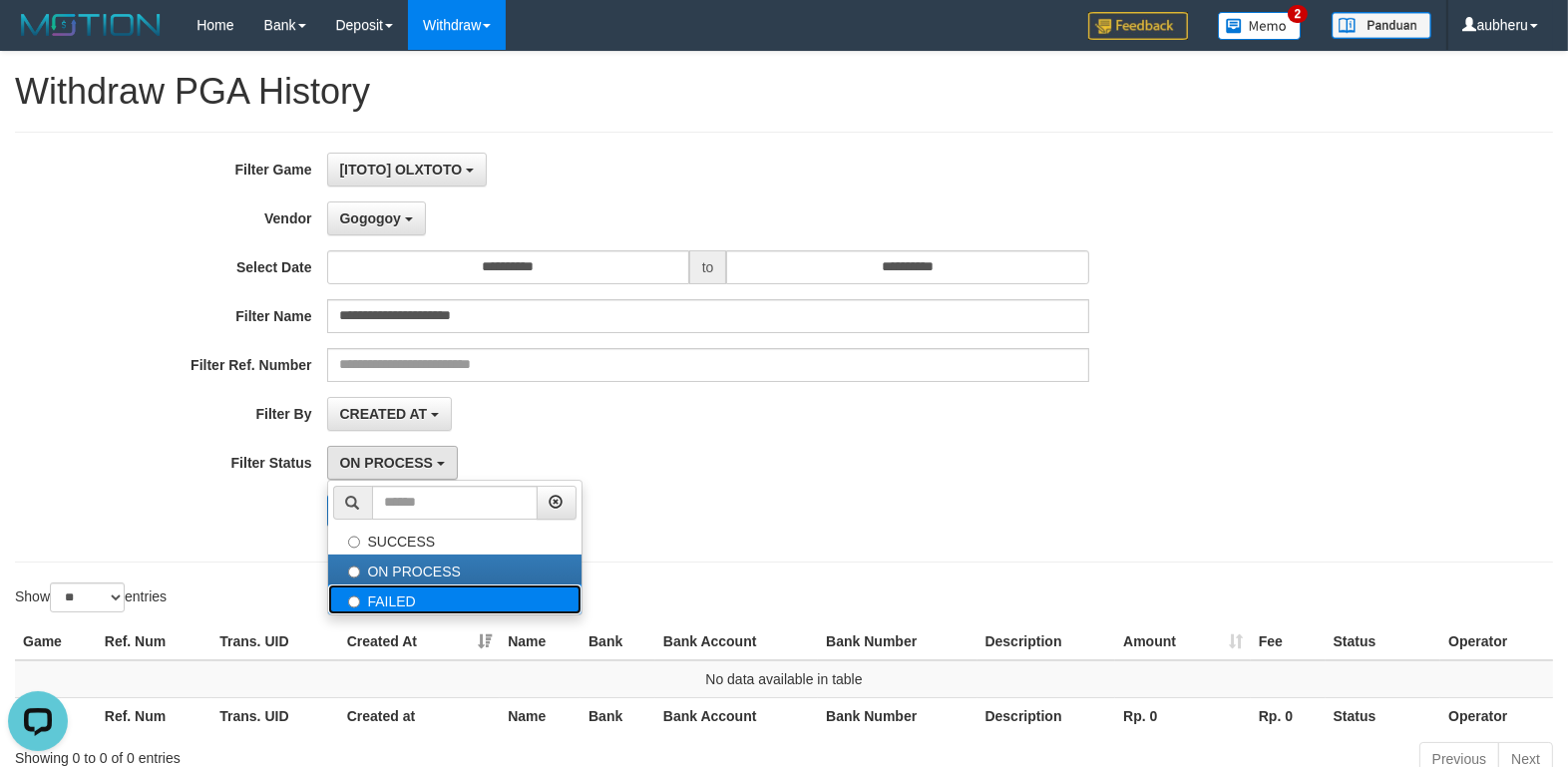 click on "FAILED" at bounding box center (455, 599) 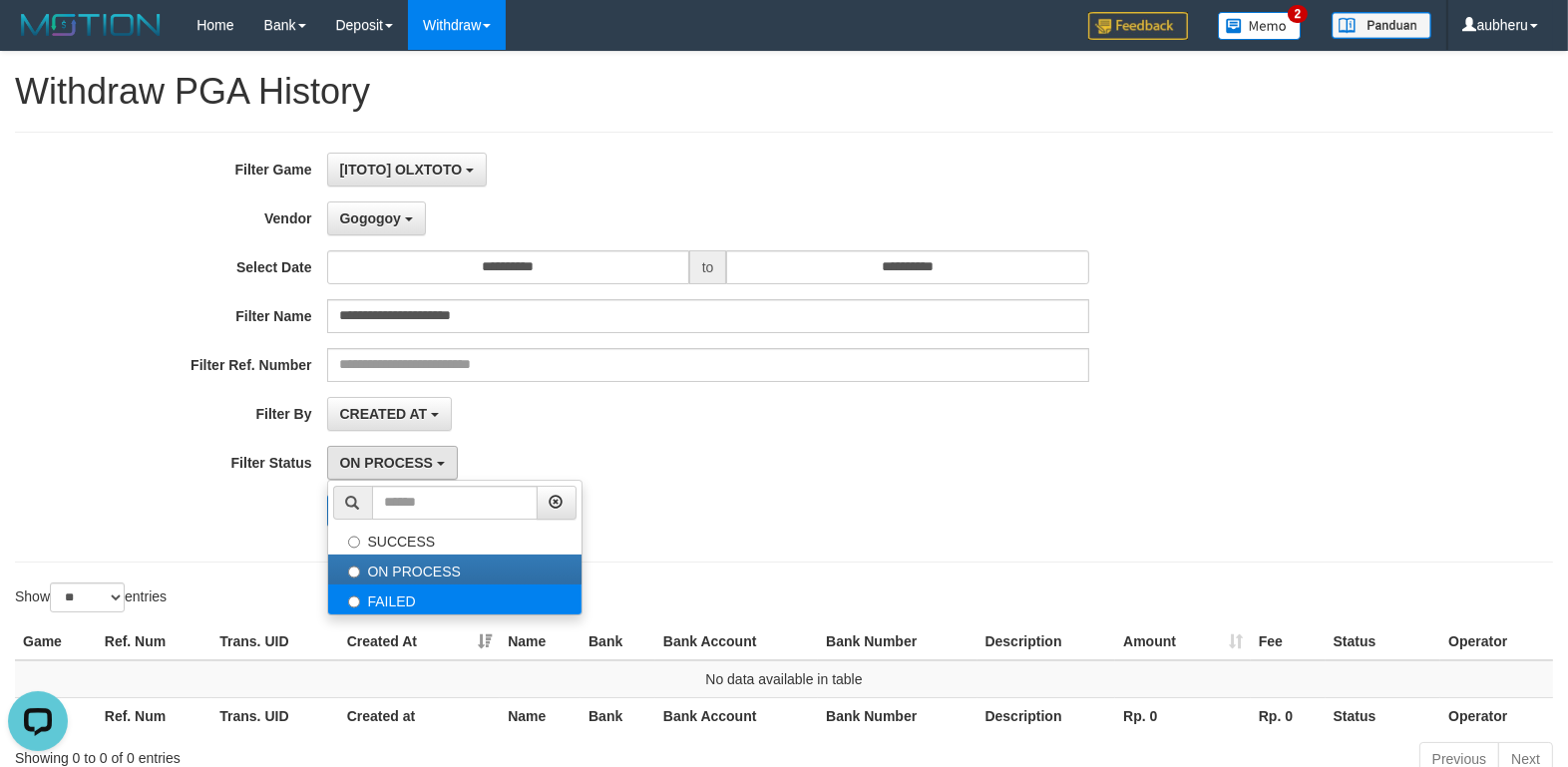 select on "*" 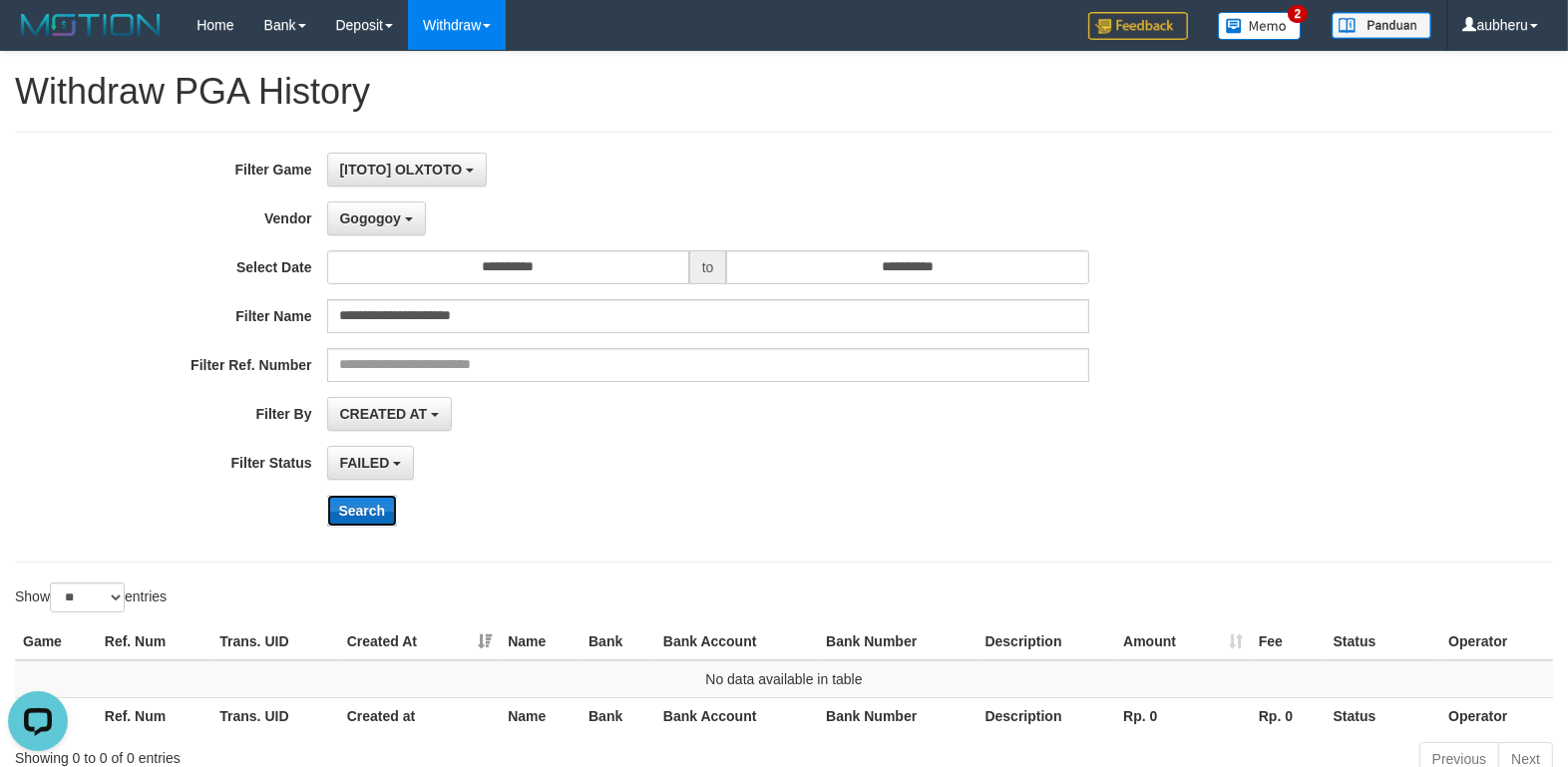 click on "Search" at bounding box center [362, 511] 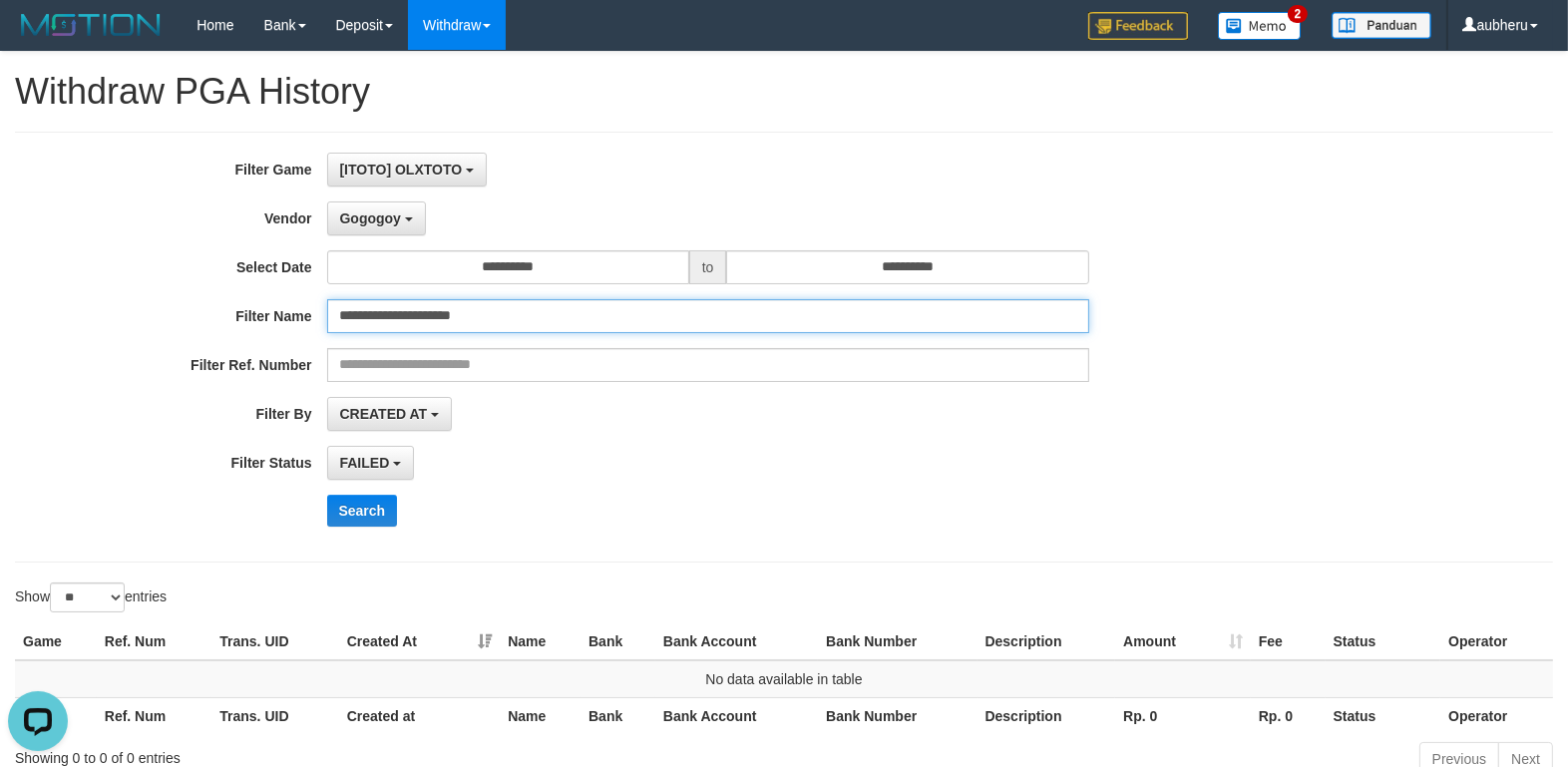 click on "**********" at bounding box center (708, 316) 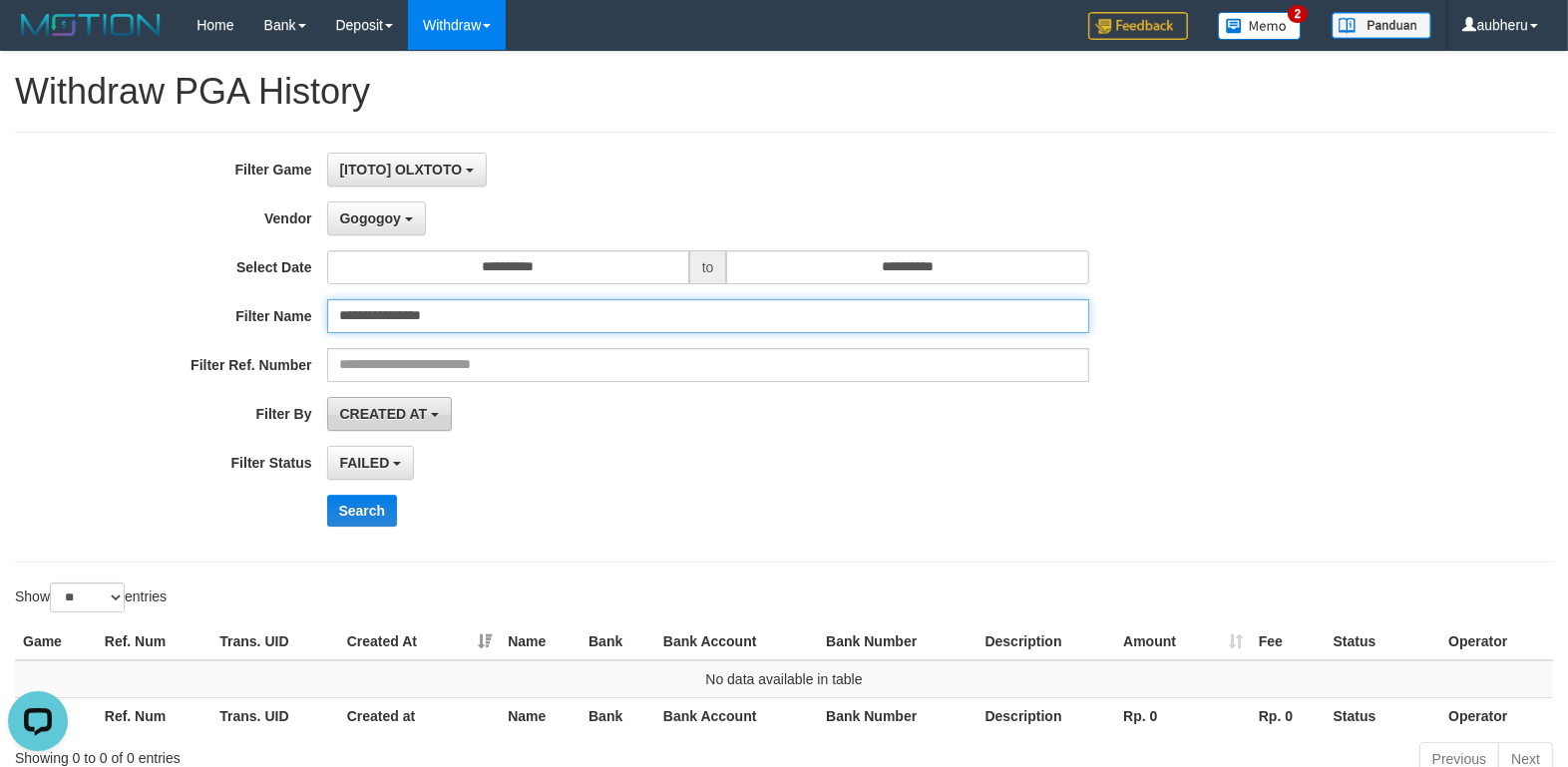 type on "**********" 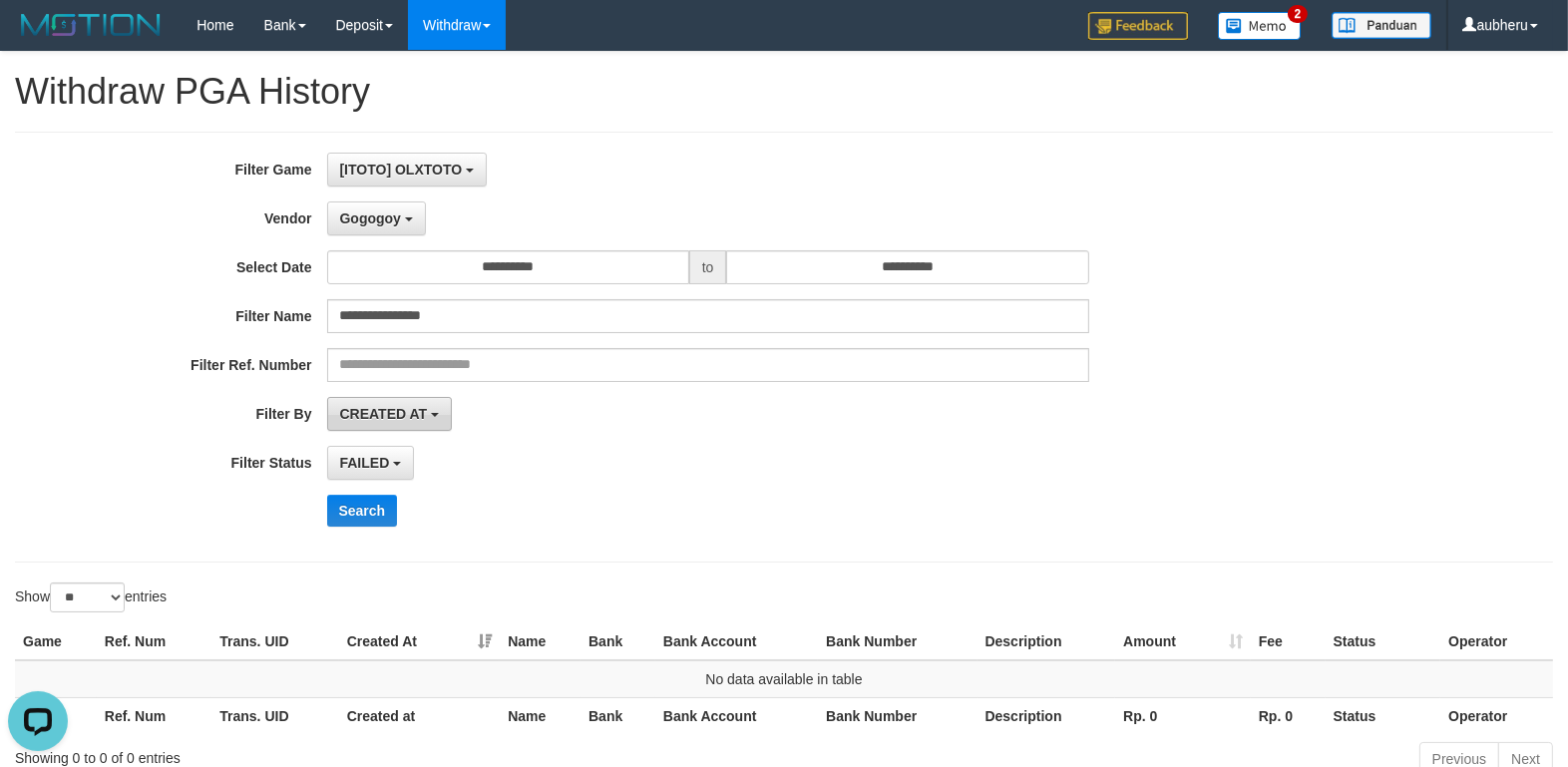 click on "CREATED AT" at bounding box center (384, 414) 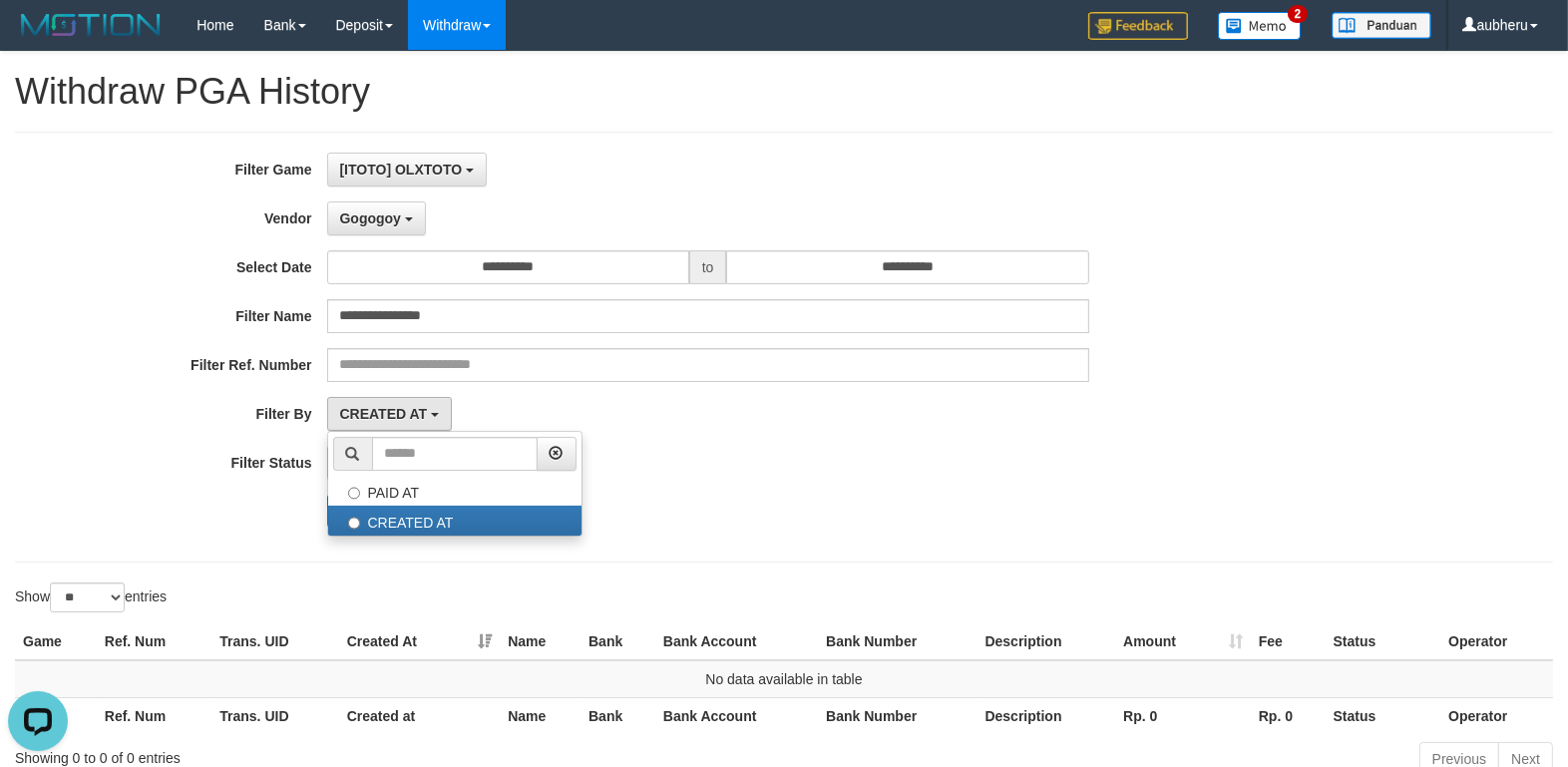 click on "**********" at bounding box center (653, 347) 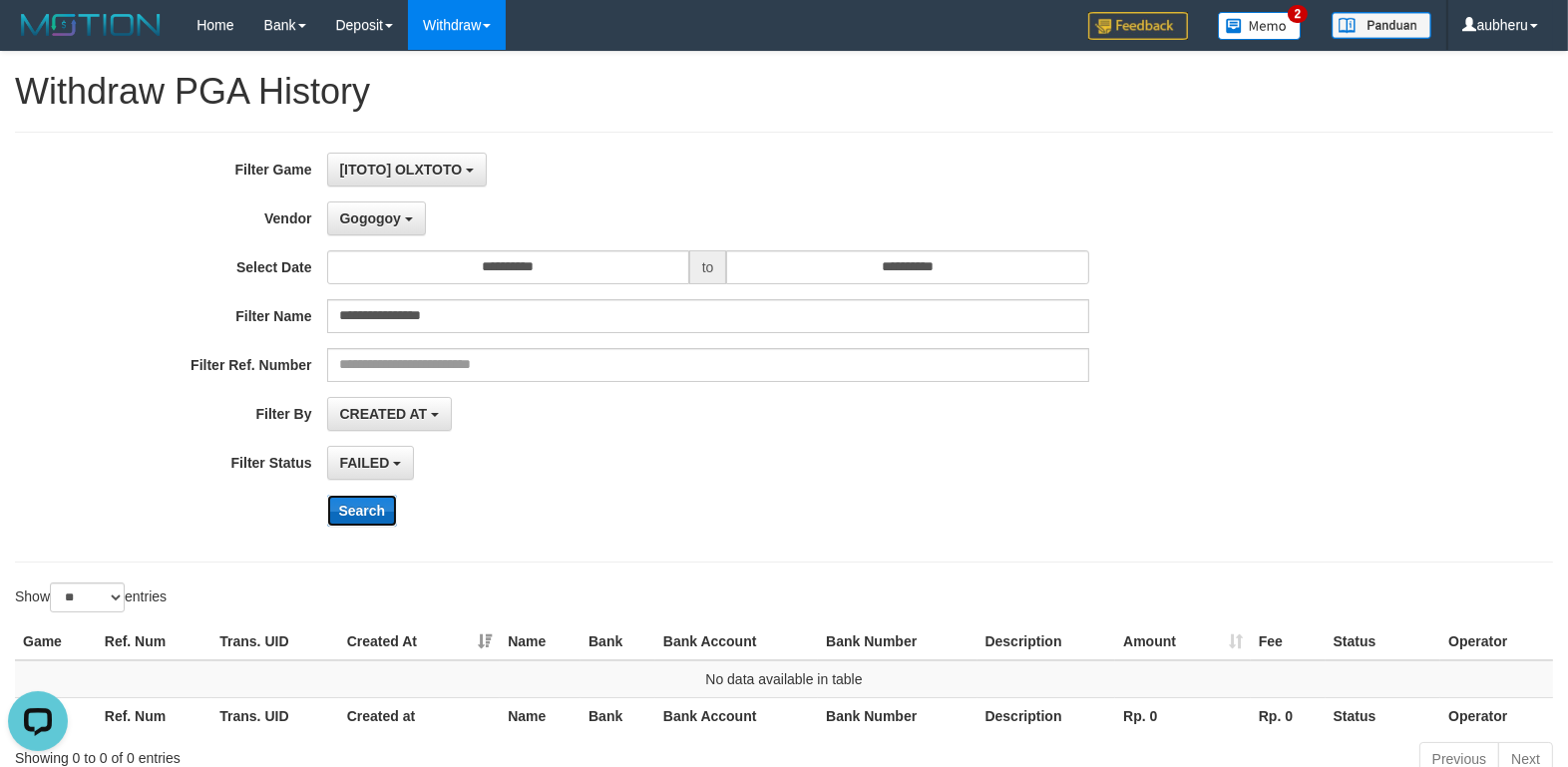 click on "Search" at bounding box center (362, 511) 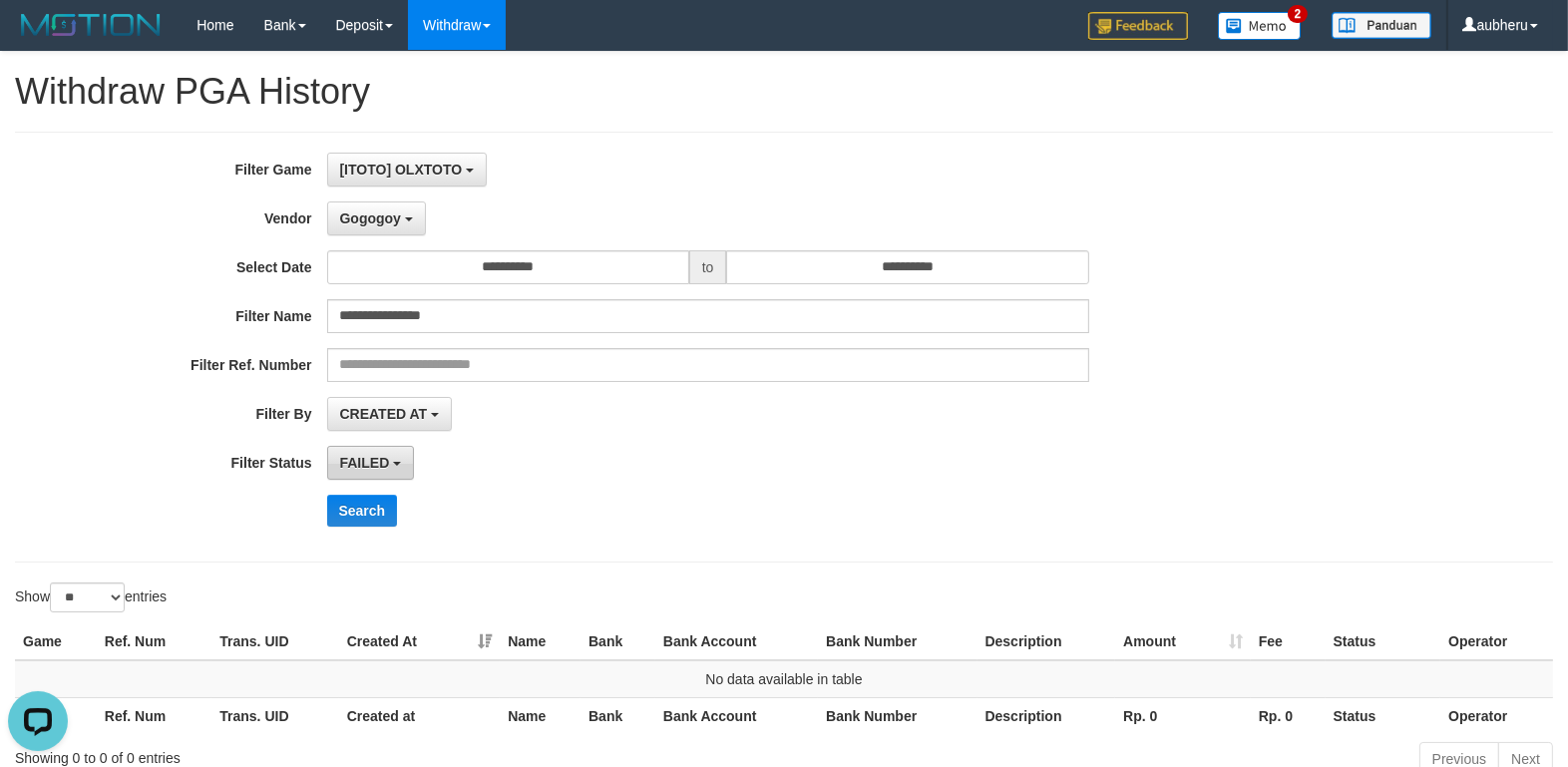 drag, startPoint x: 398, startPoint y: 471, endPoint x: 398, endPoint y: 482, distance: 11 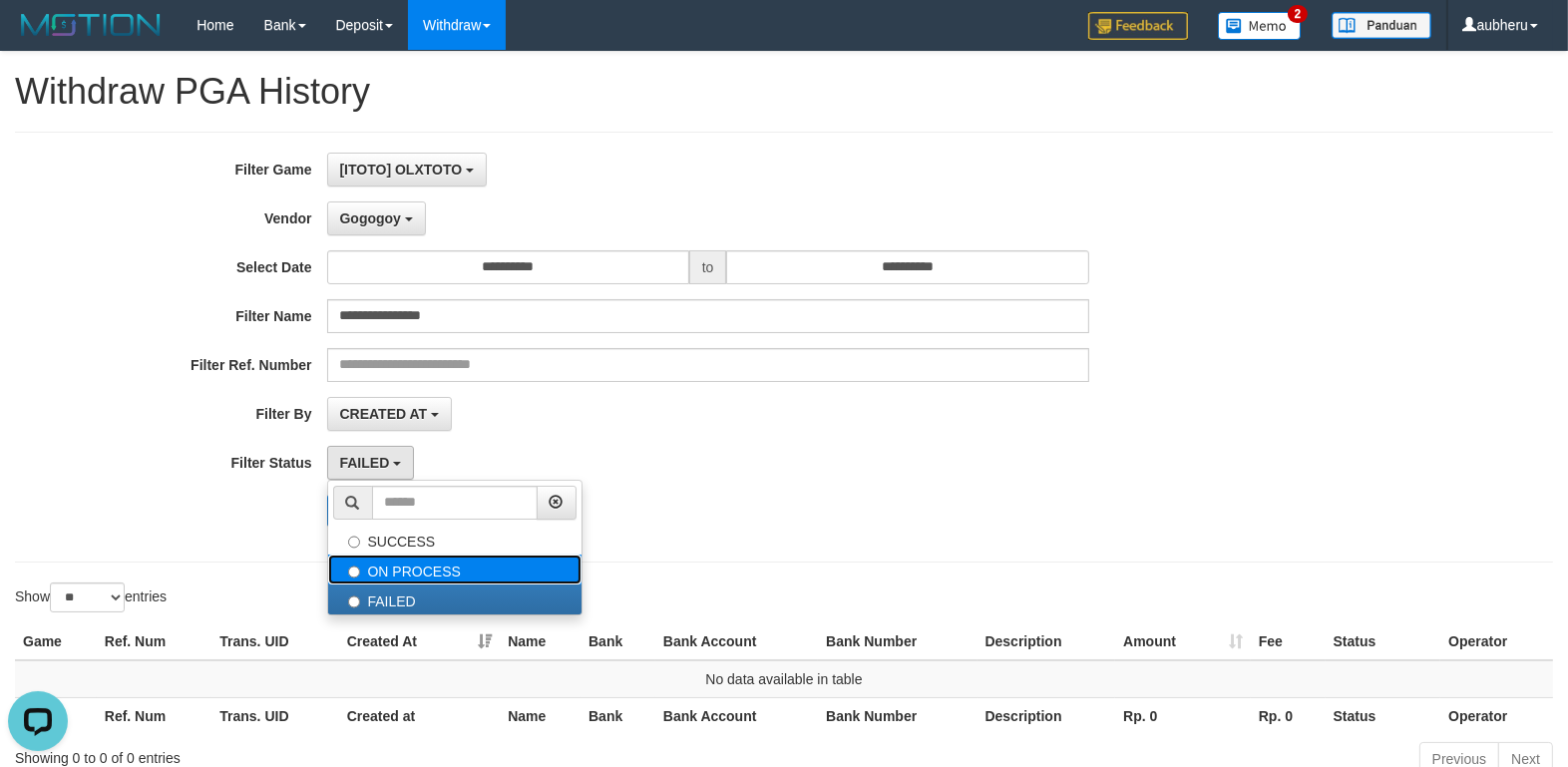 click on "ON PROCESS" at bounding box center (455, 570) 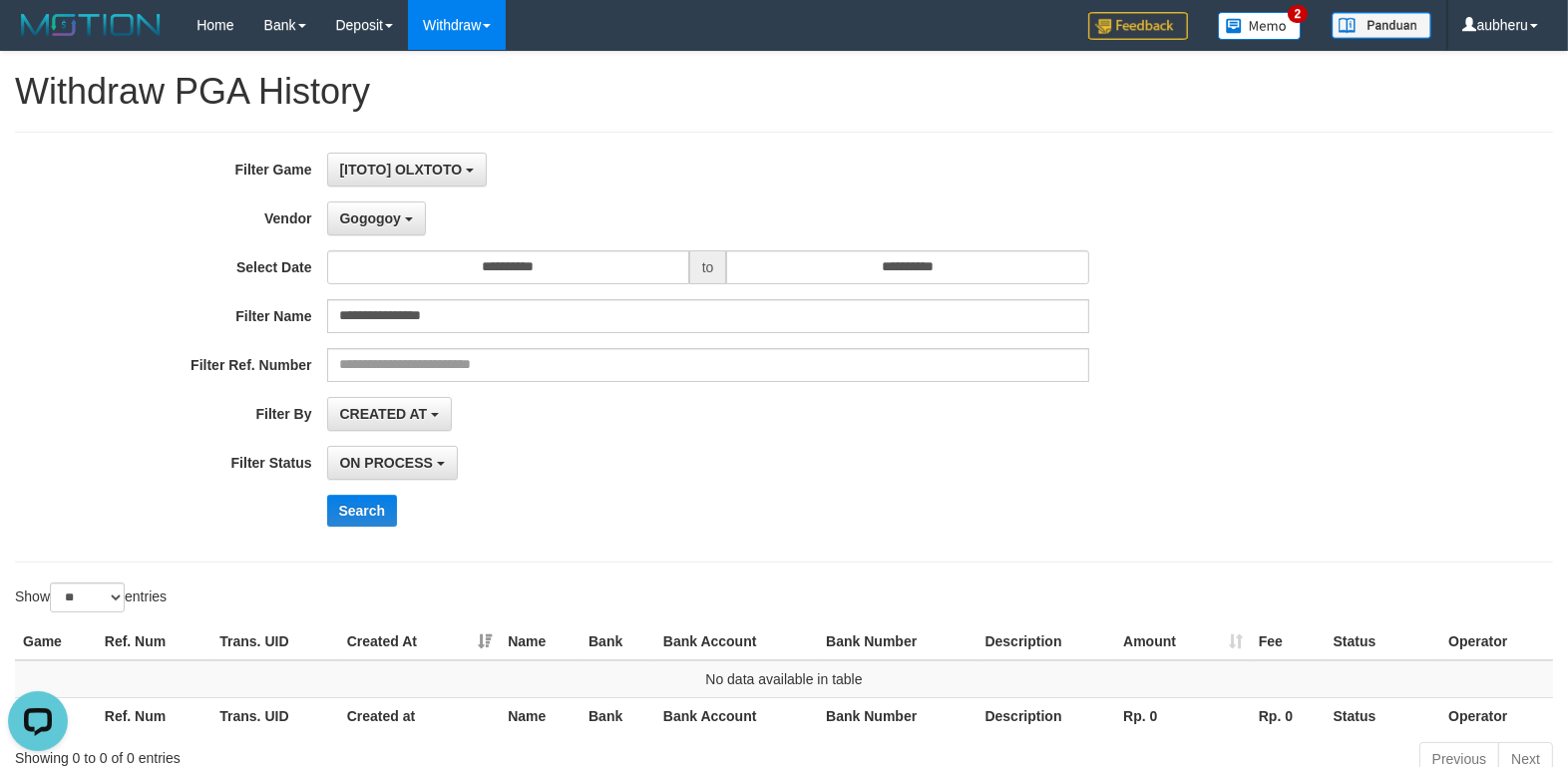 click on "**********" at bounding box center (653, 347) 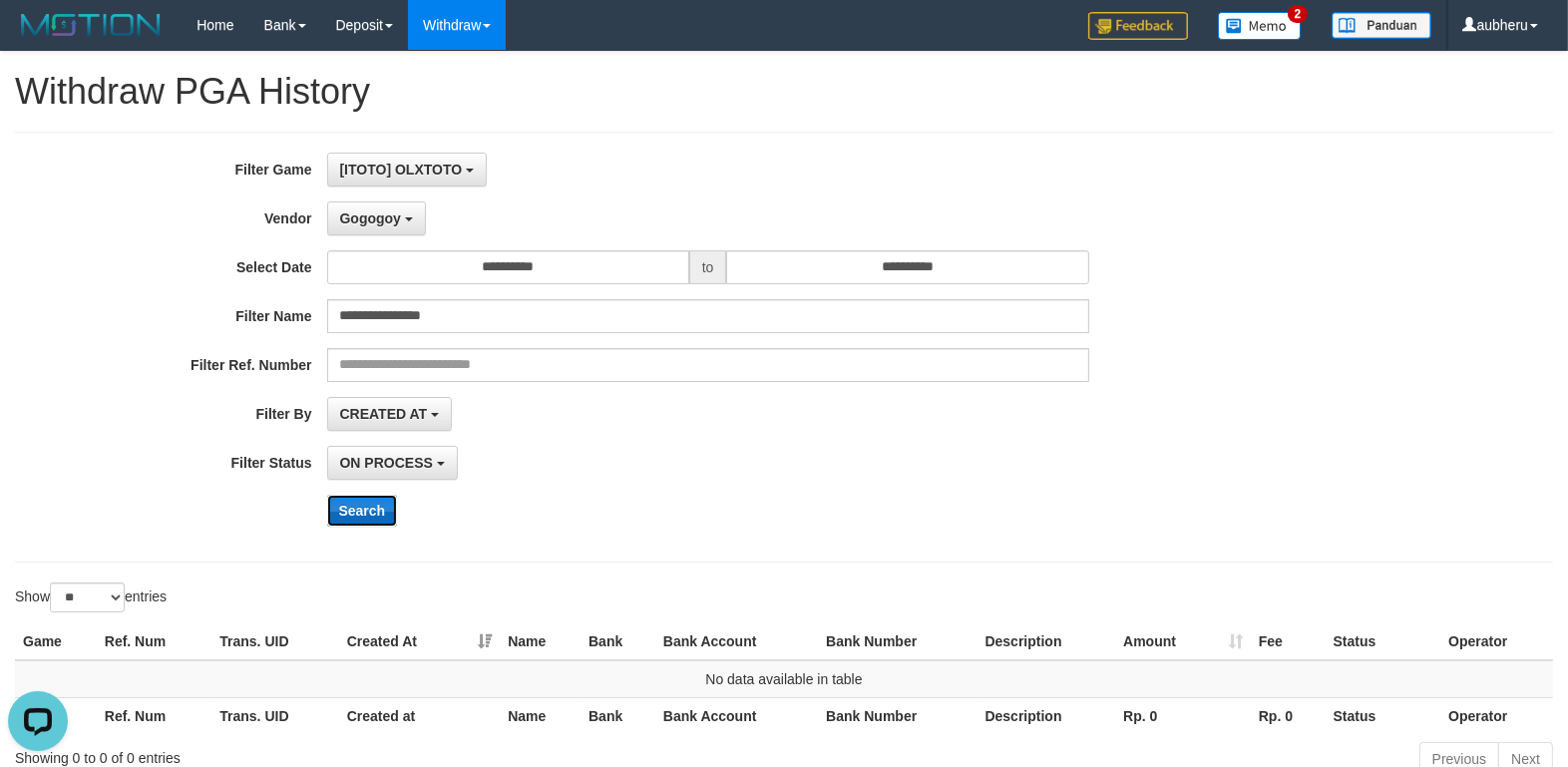 click on "Search" at bounding box center [362, 511] 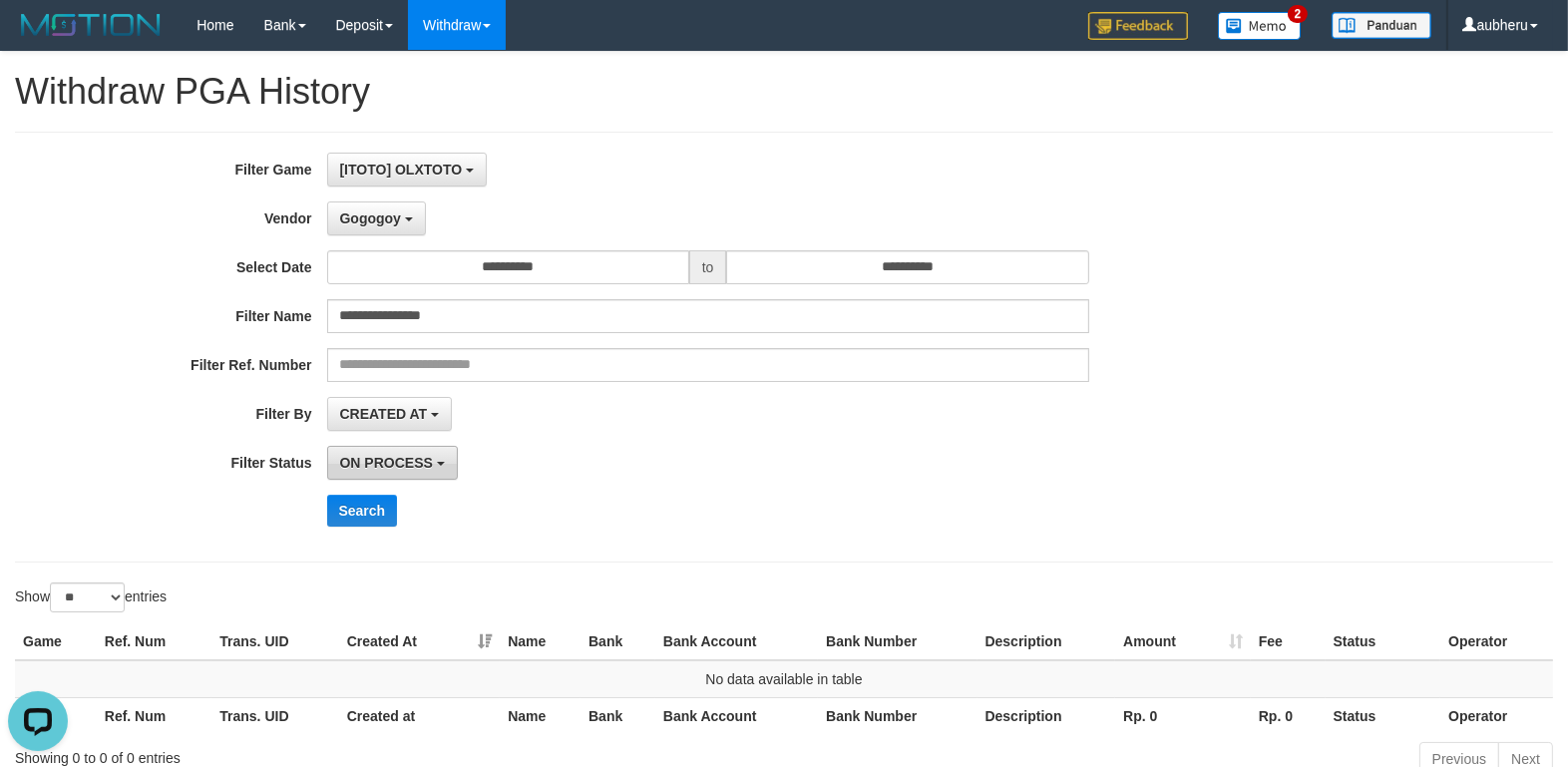 click on "ON PROCESS" at bounding box center (386, 463) 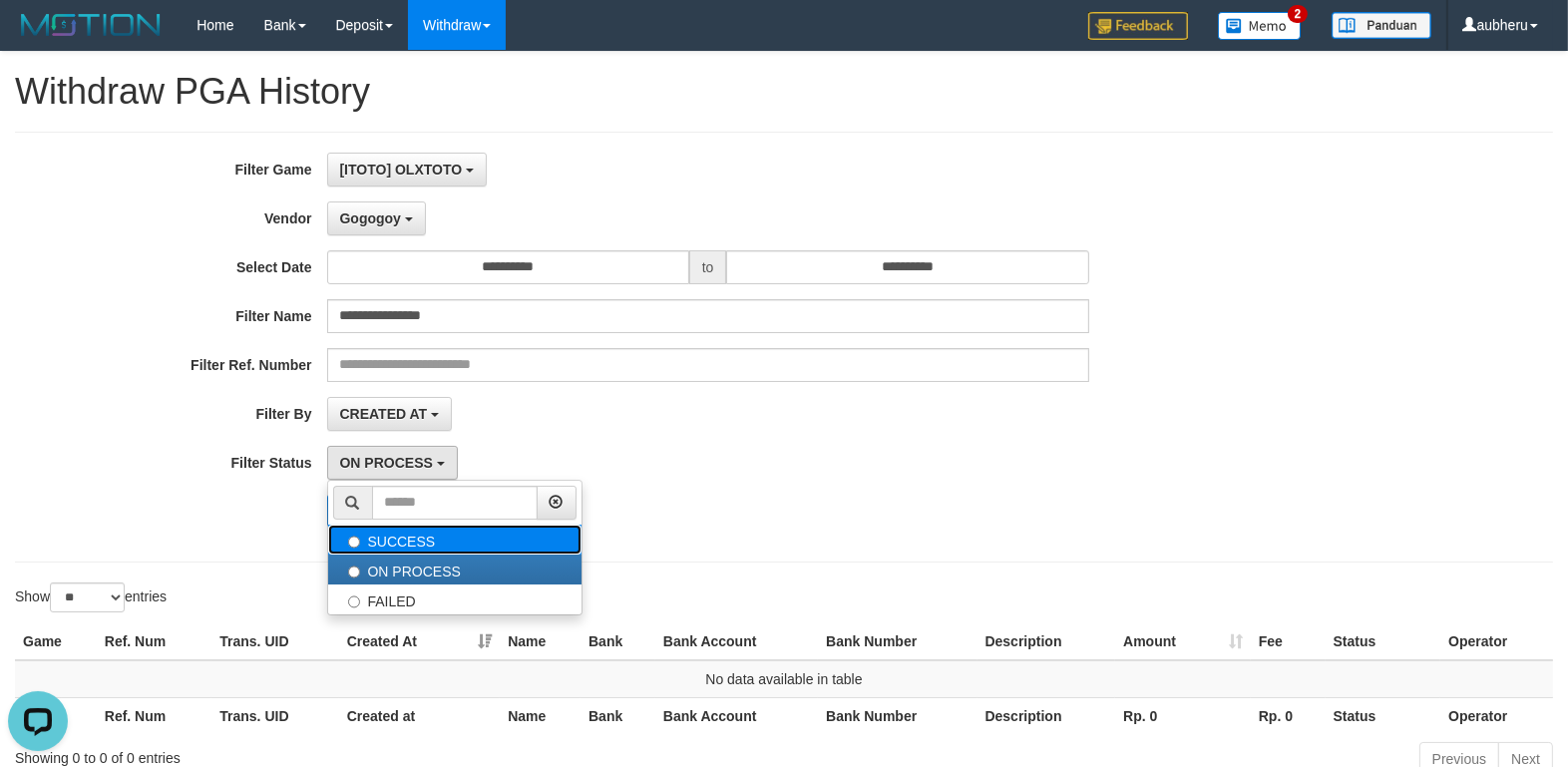 click on "SUCCESS" at bounding box center (455, 540) 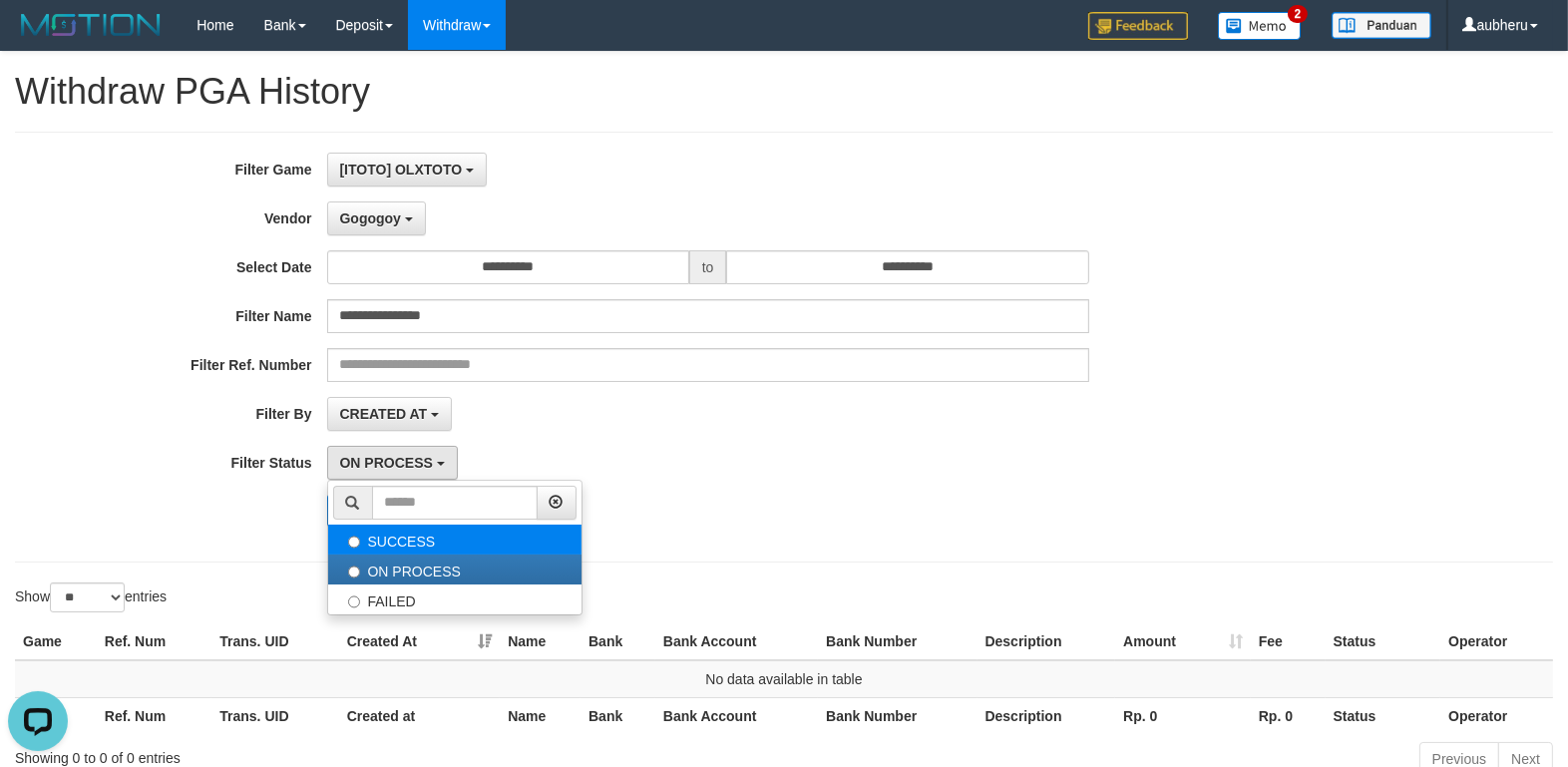 select on "*" 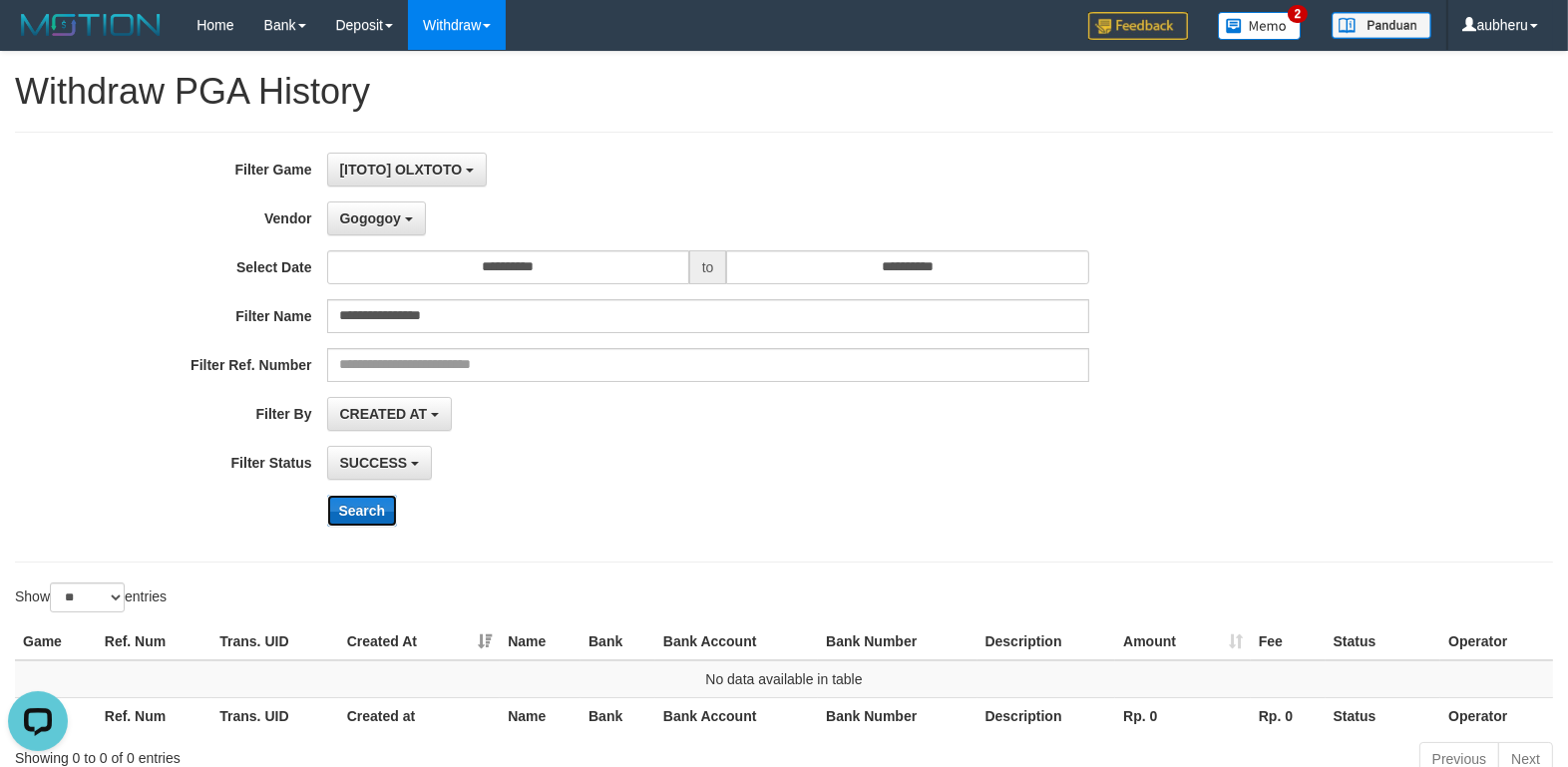 click on "Search" at bounding box center [362, 511] 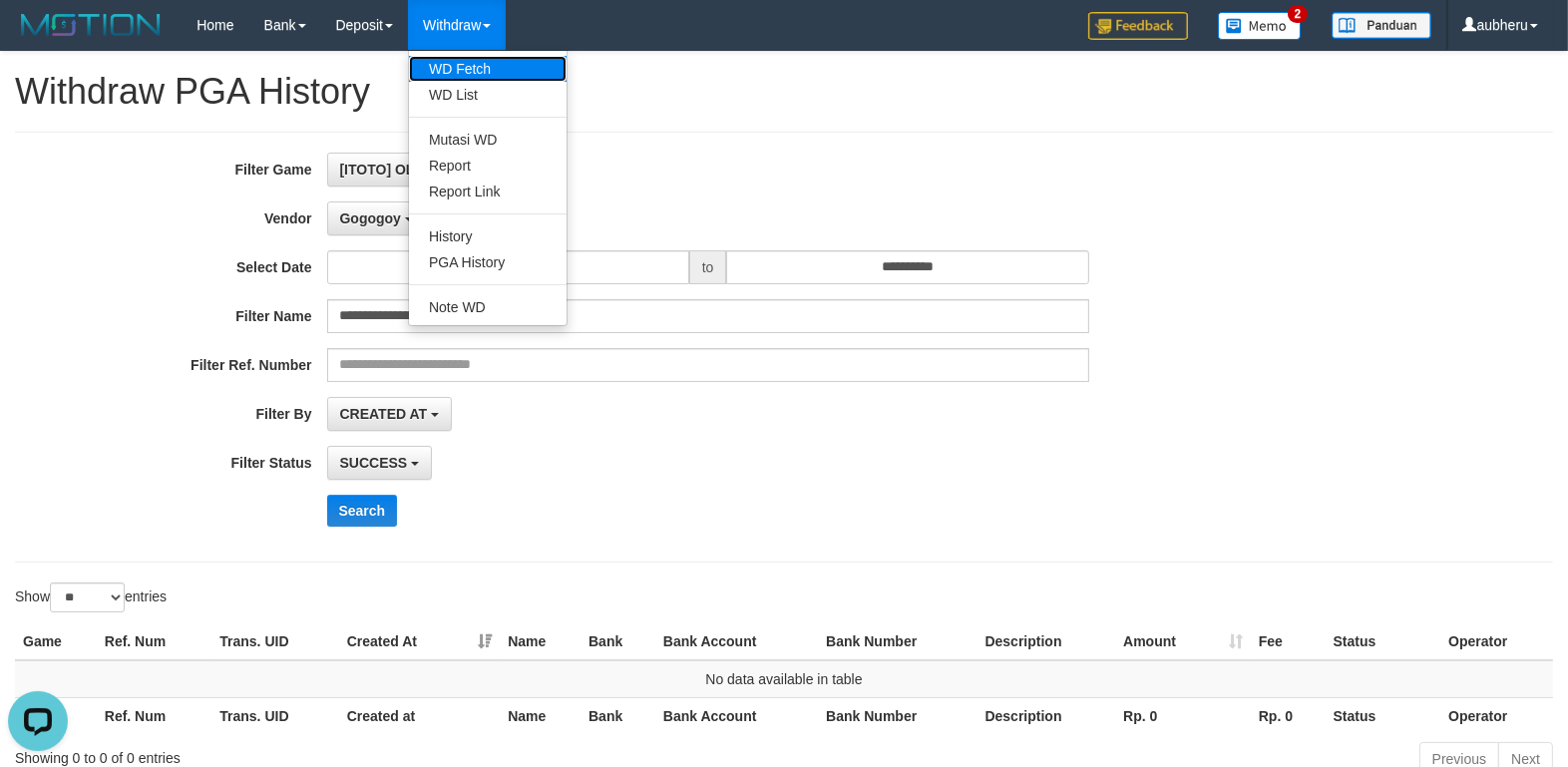 click on "WD Fetch" at bounding box center [488, 69] 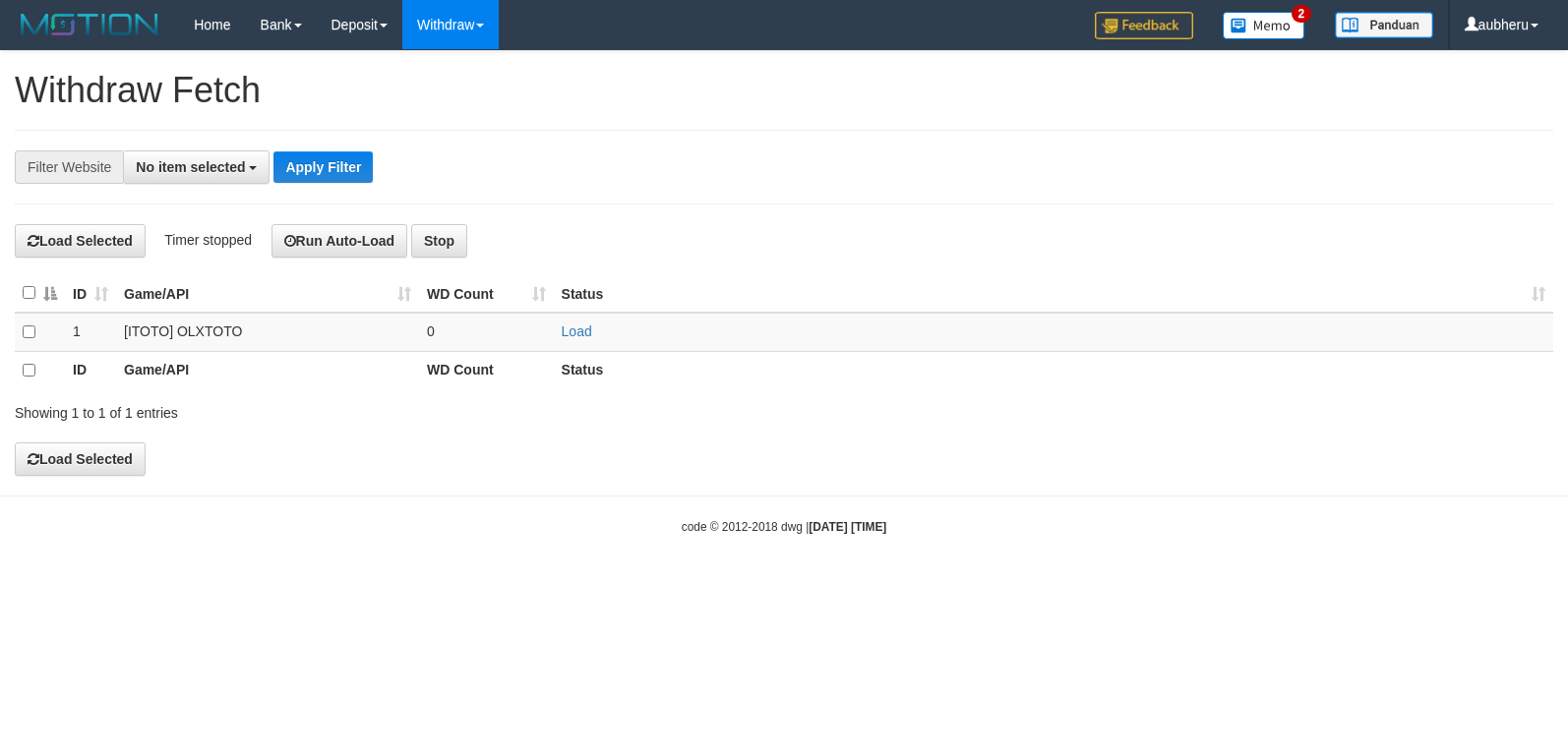 select 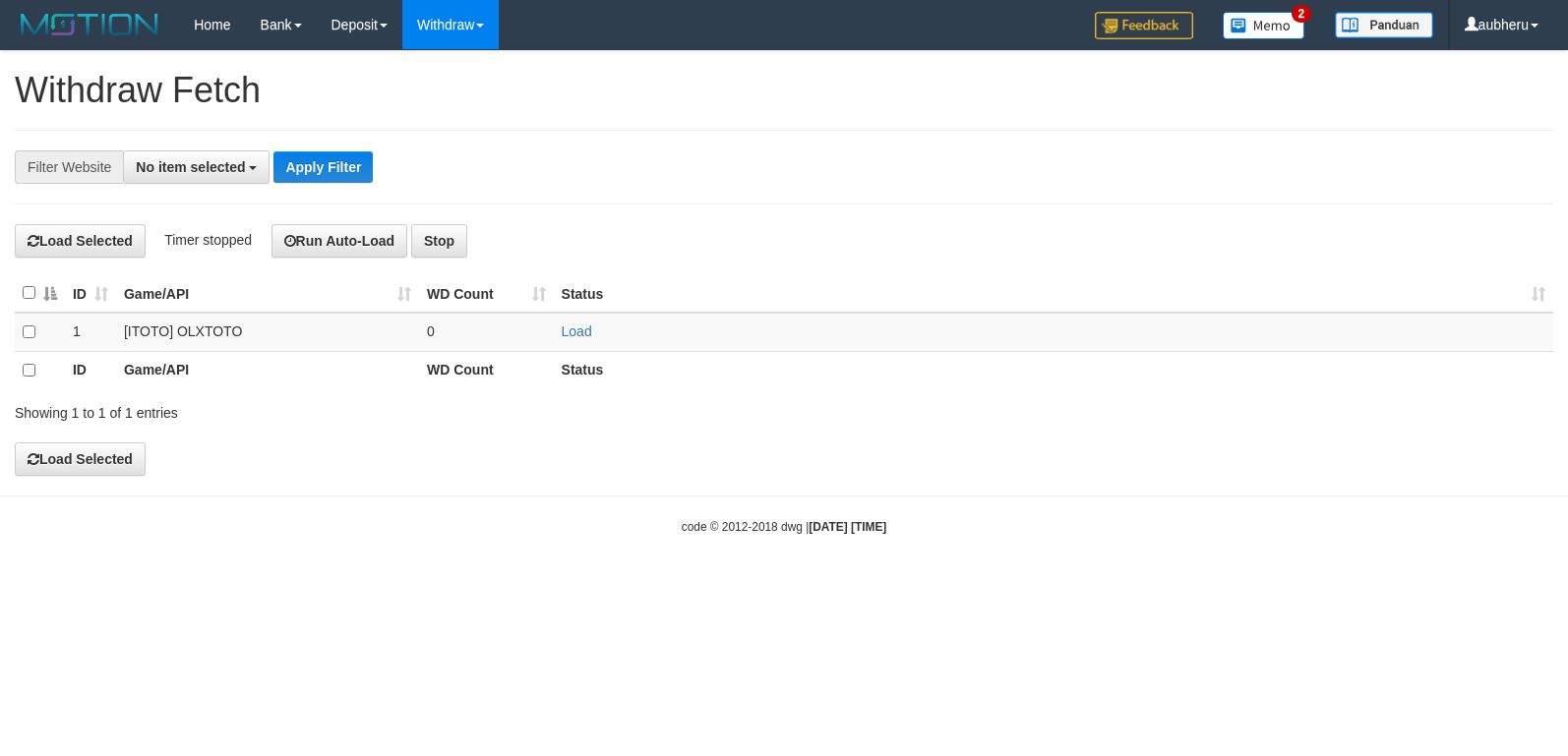 scroll, scrollTop: 0, scrollLeft: 0, axis: both 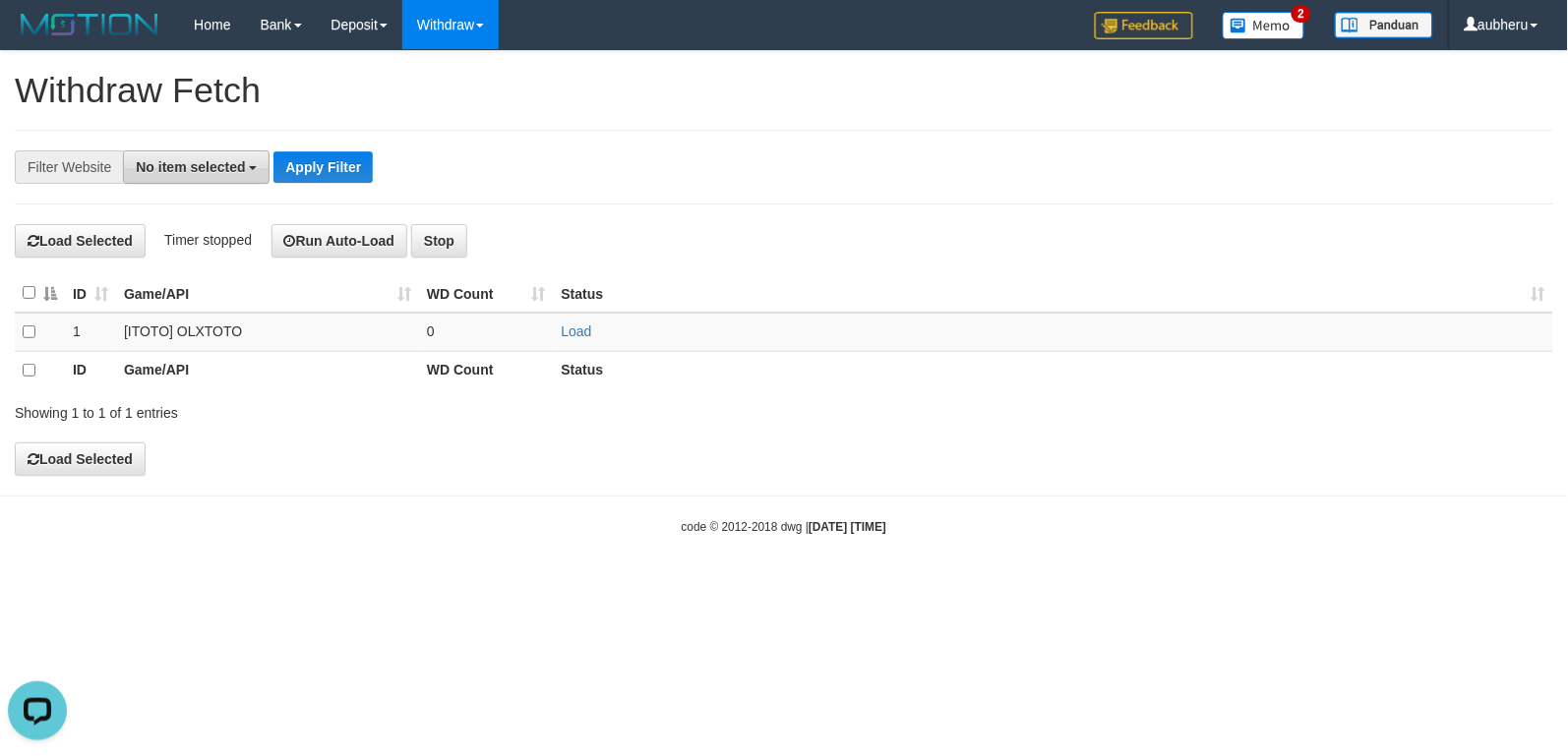 click on "No item selected" at bounding box center (190, 167) 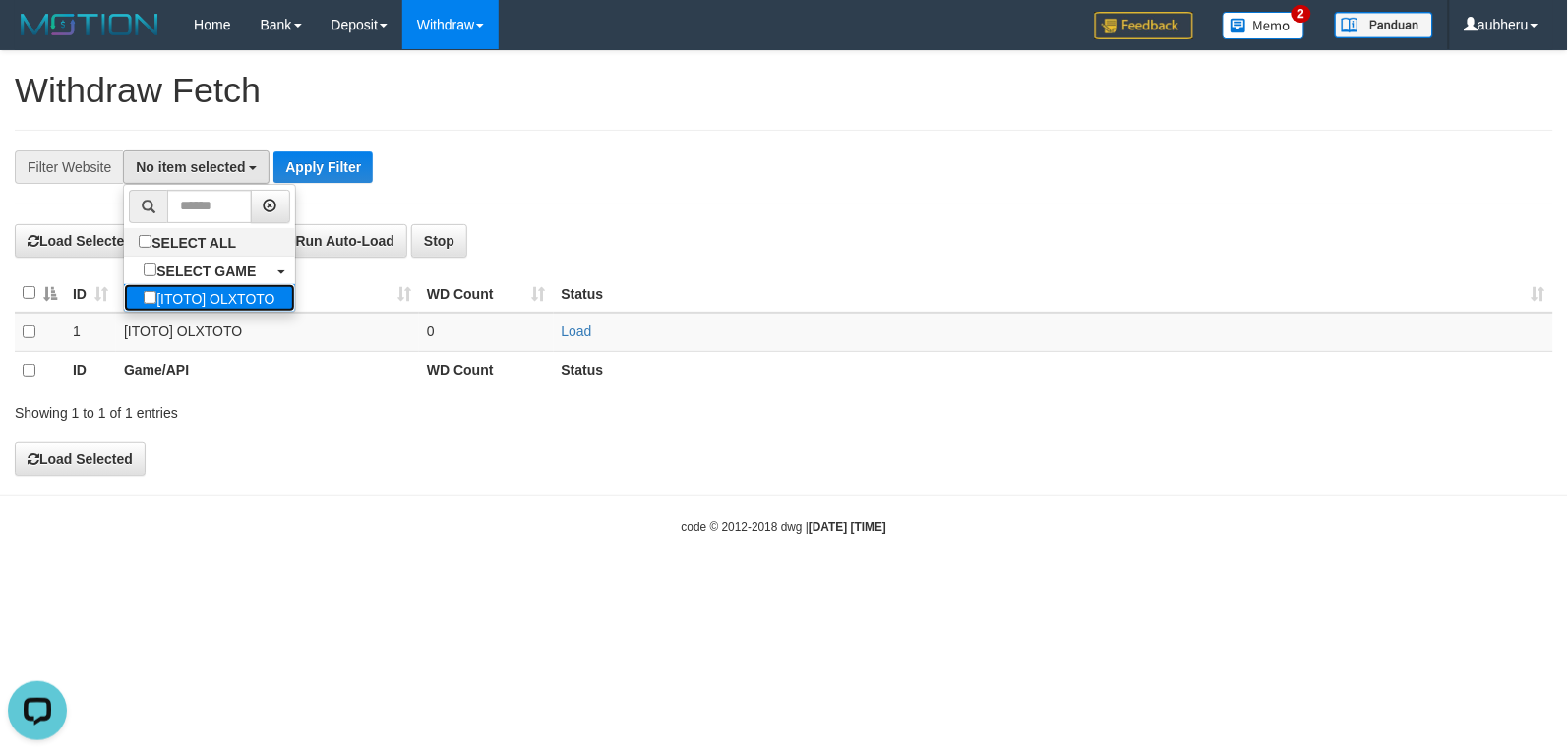 click on "[ITOTO] OLXTOTO" at bounding box center (209, 298) 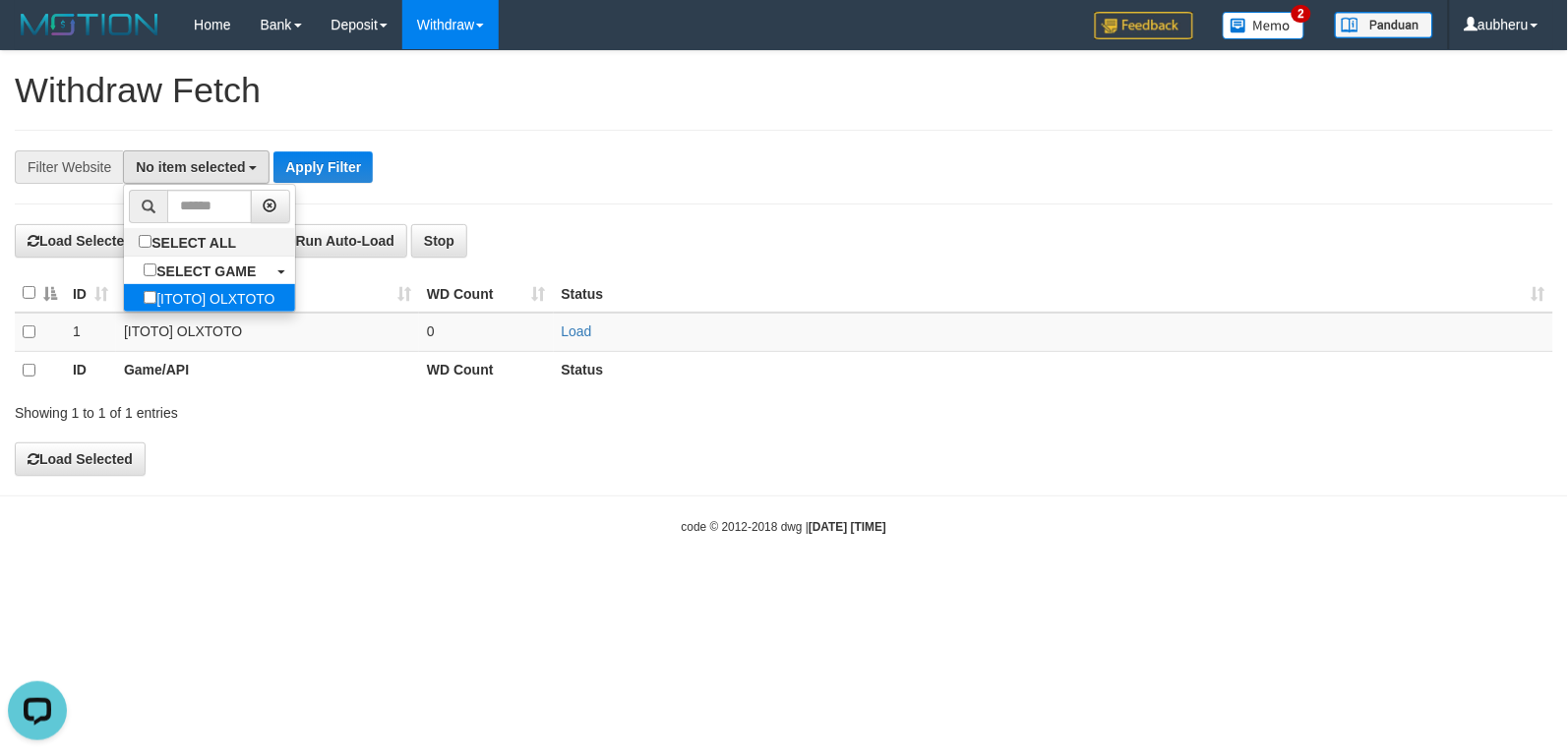 select on "***" 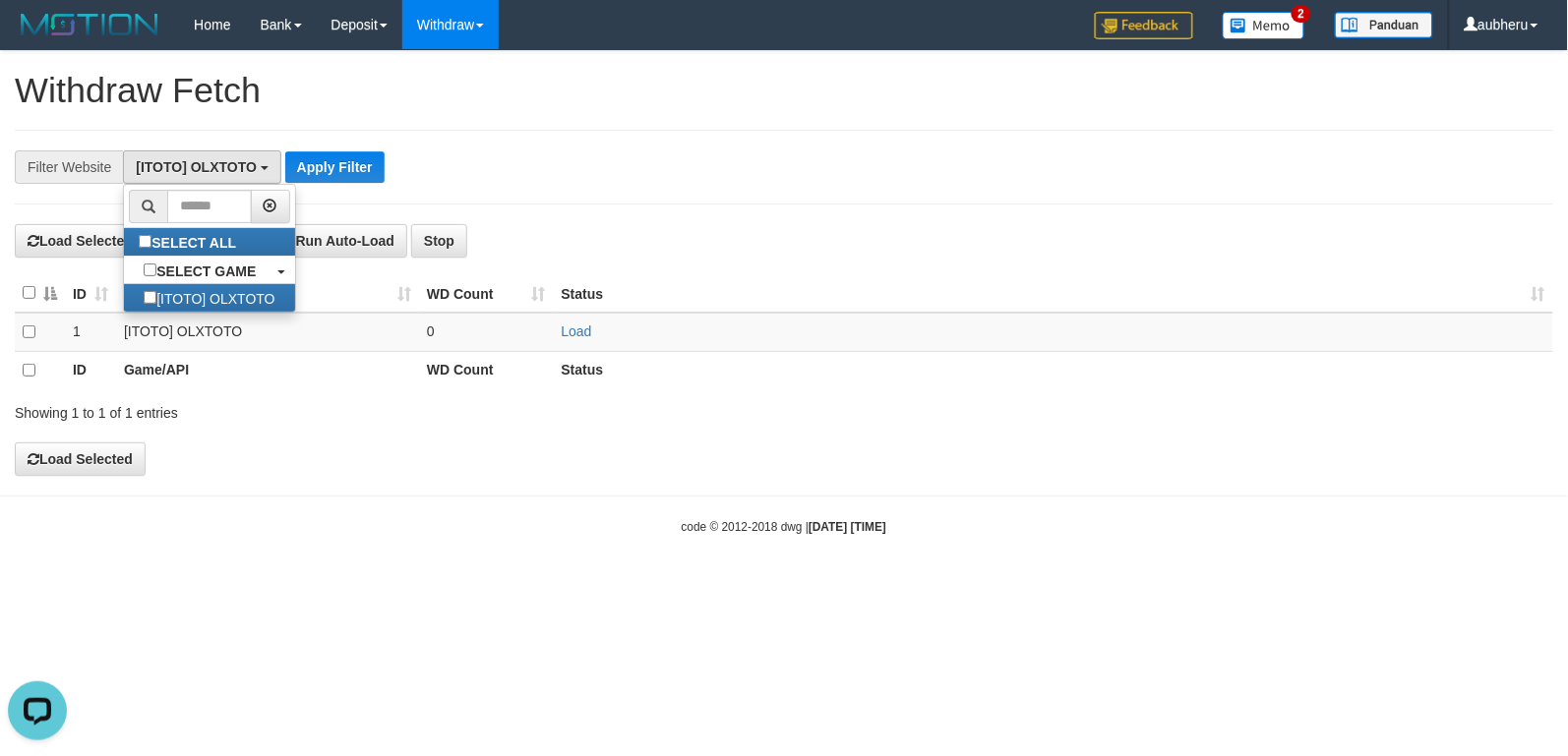 scroll, scrollTop: 18, scrollLeft: 0, axis: vertical 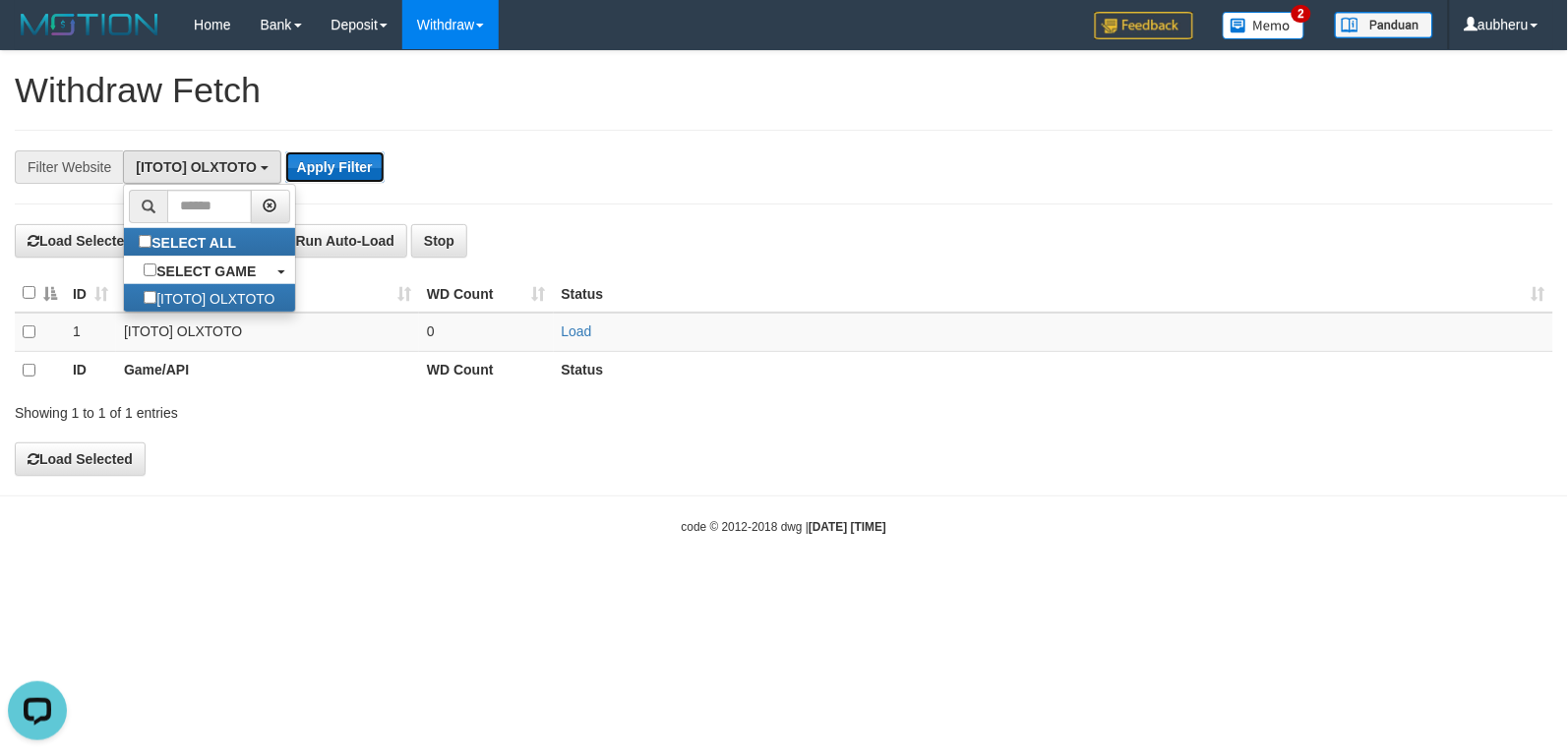 click on "Apply Filter" at bounding box center [334, 167] 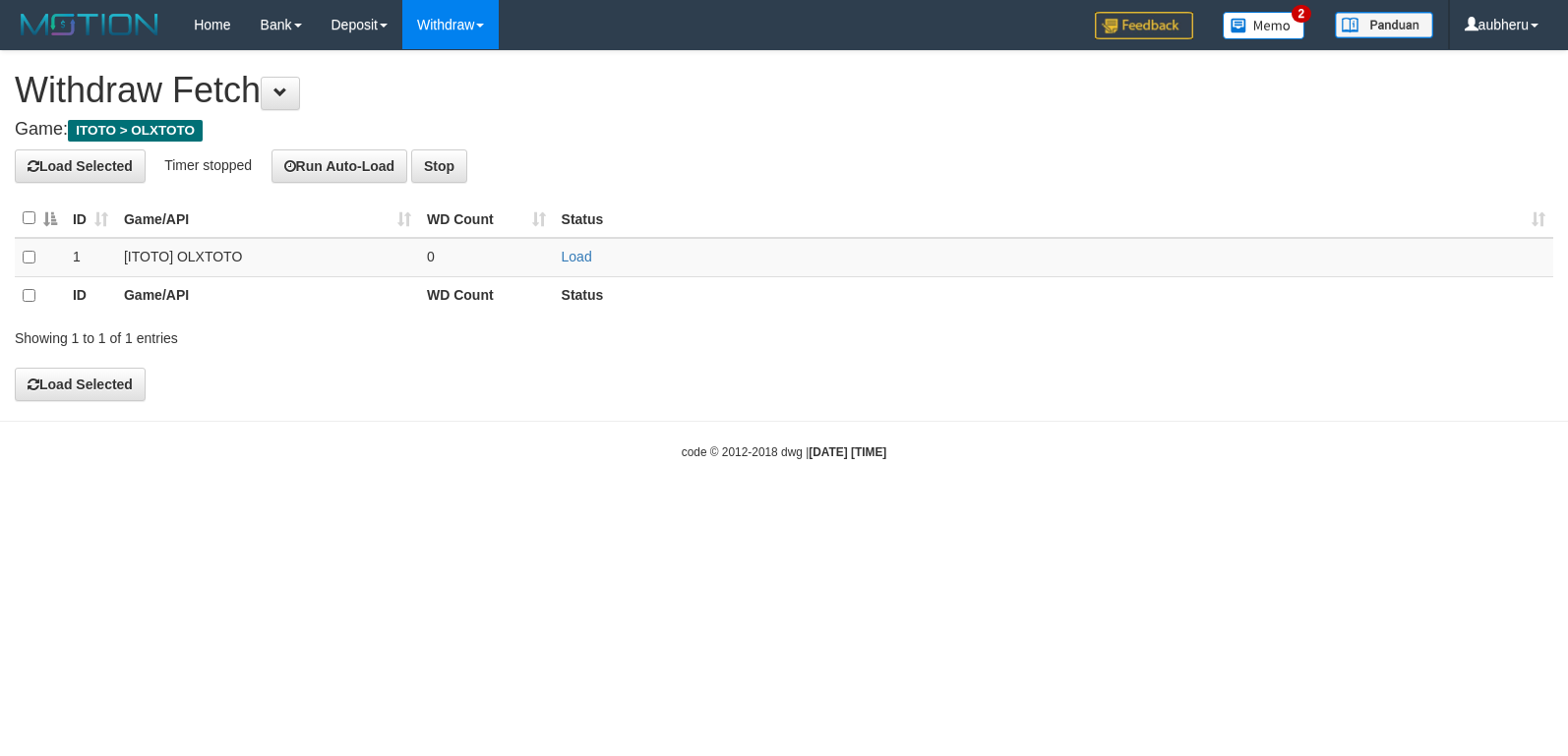 scroll, scrollTop: 0, scrollLeft: 0, axis: both 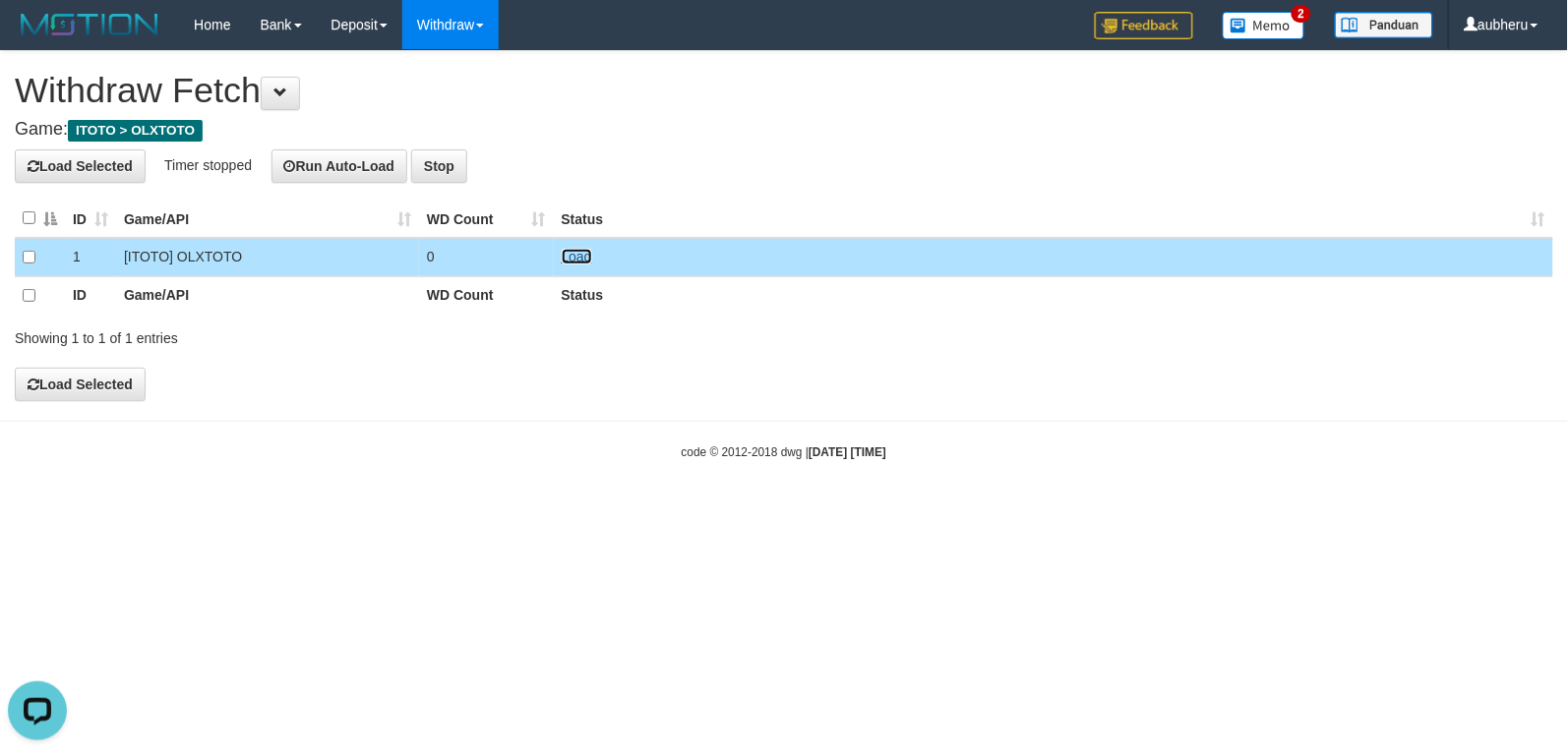 click on "Load" at bounding box center (576, 257) 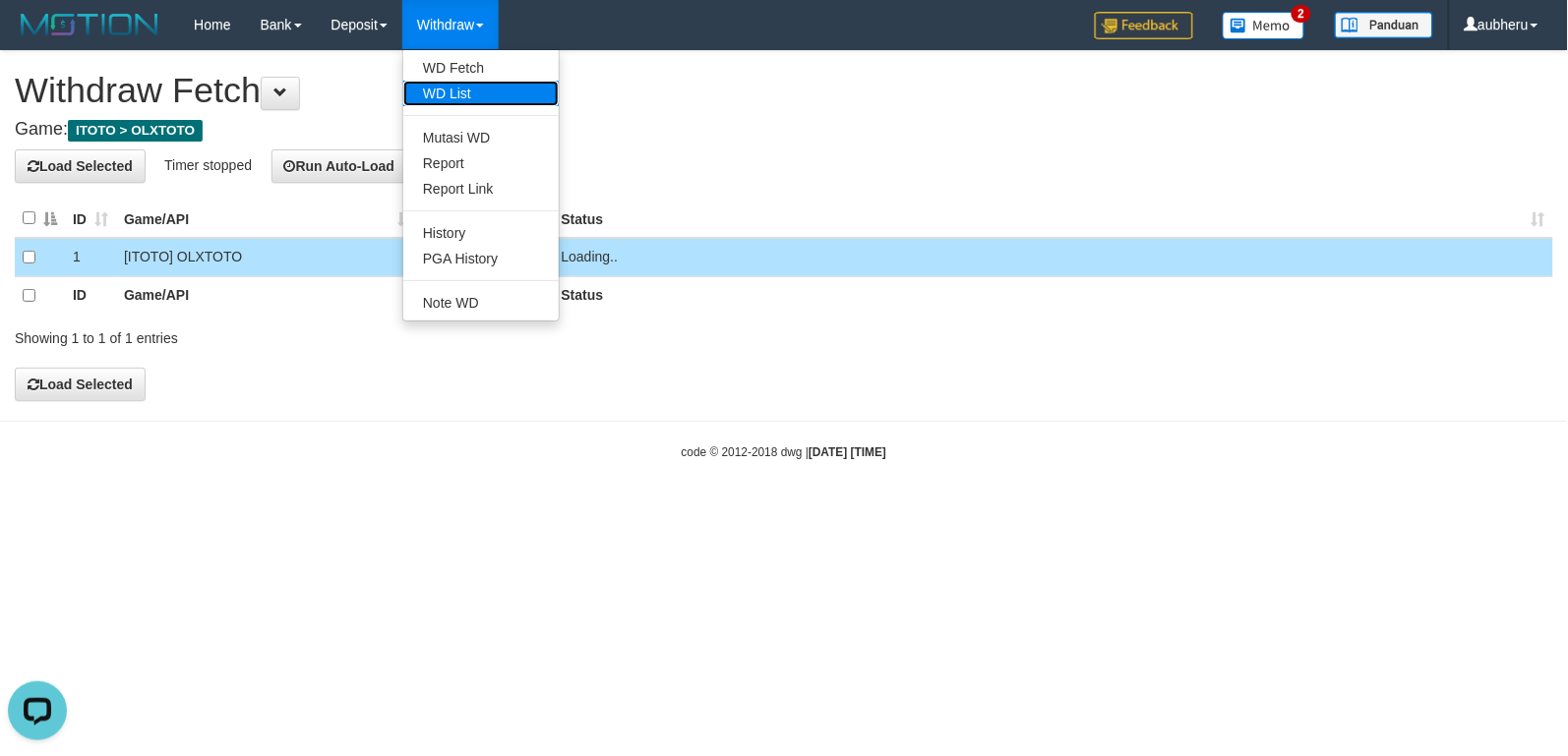 click on "WD List" at bounding box center (481, 93) 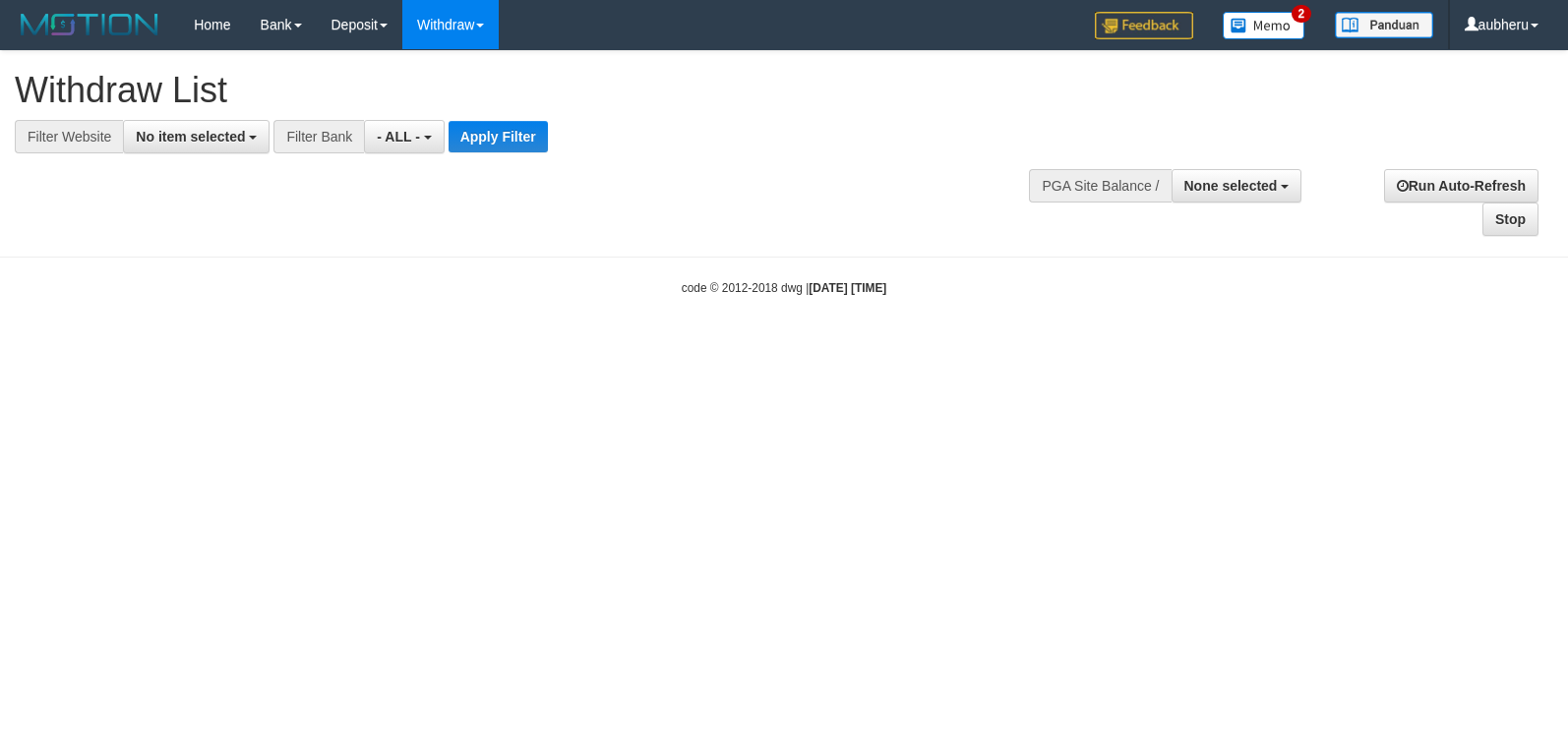 select 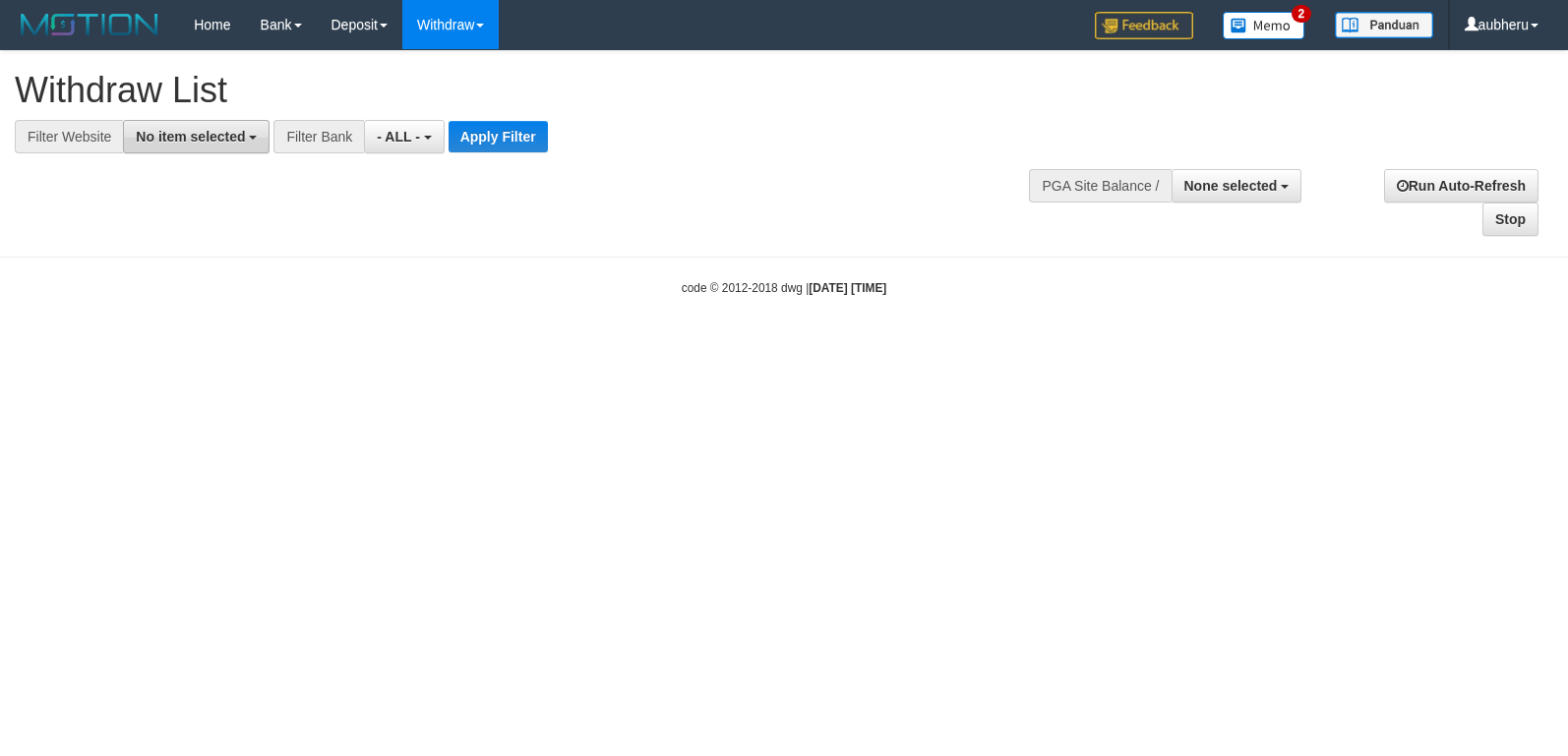 scroll, scrollTop: 0, scrollLeft: 0, axis: both 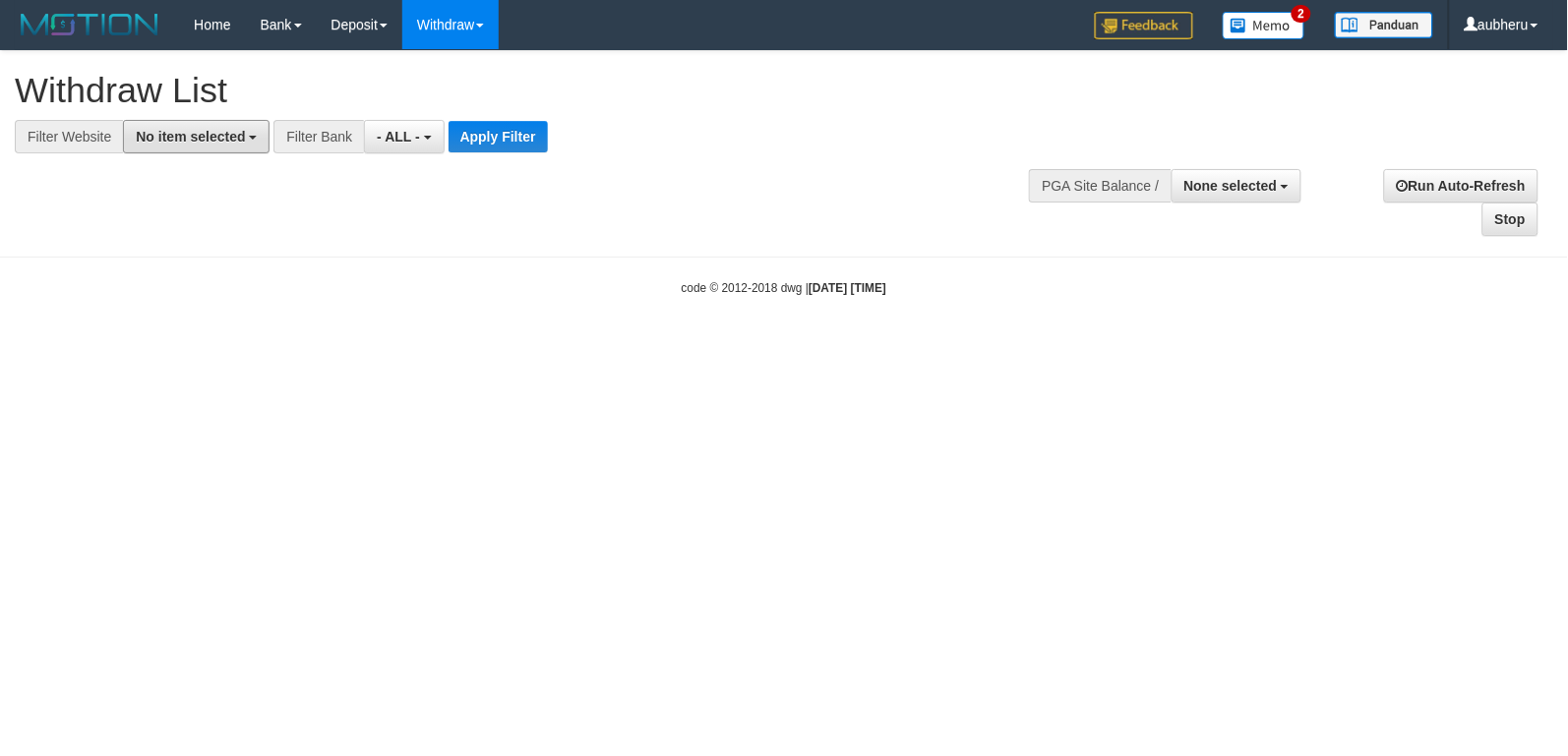 drag, startPoint x: 175, startPoint y: 142, endPoint x: 189, endPoint y: 243, distance: 101.965681 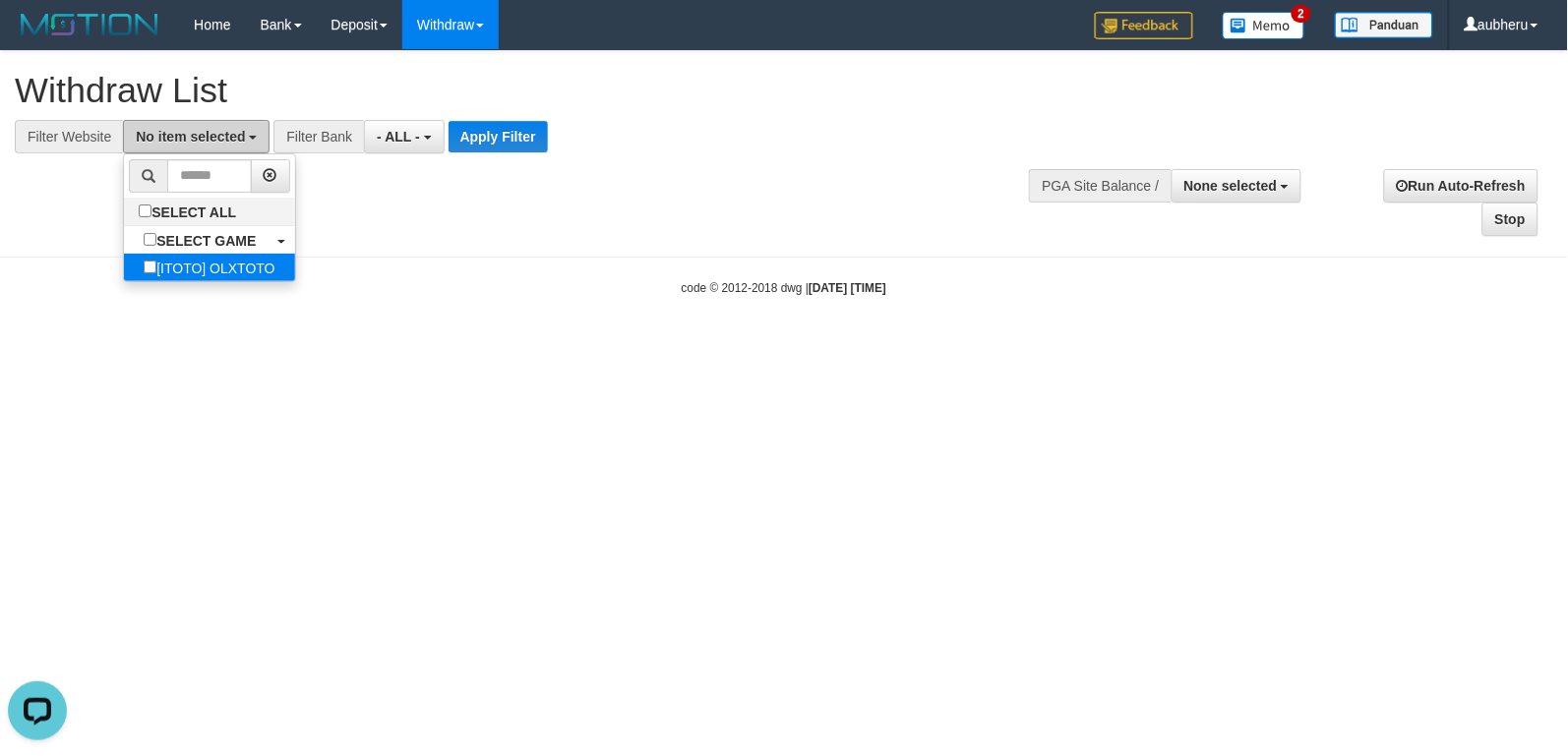 scroll, scrollTop: 0, scrollLeft: 0, axis: both 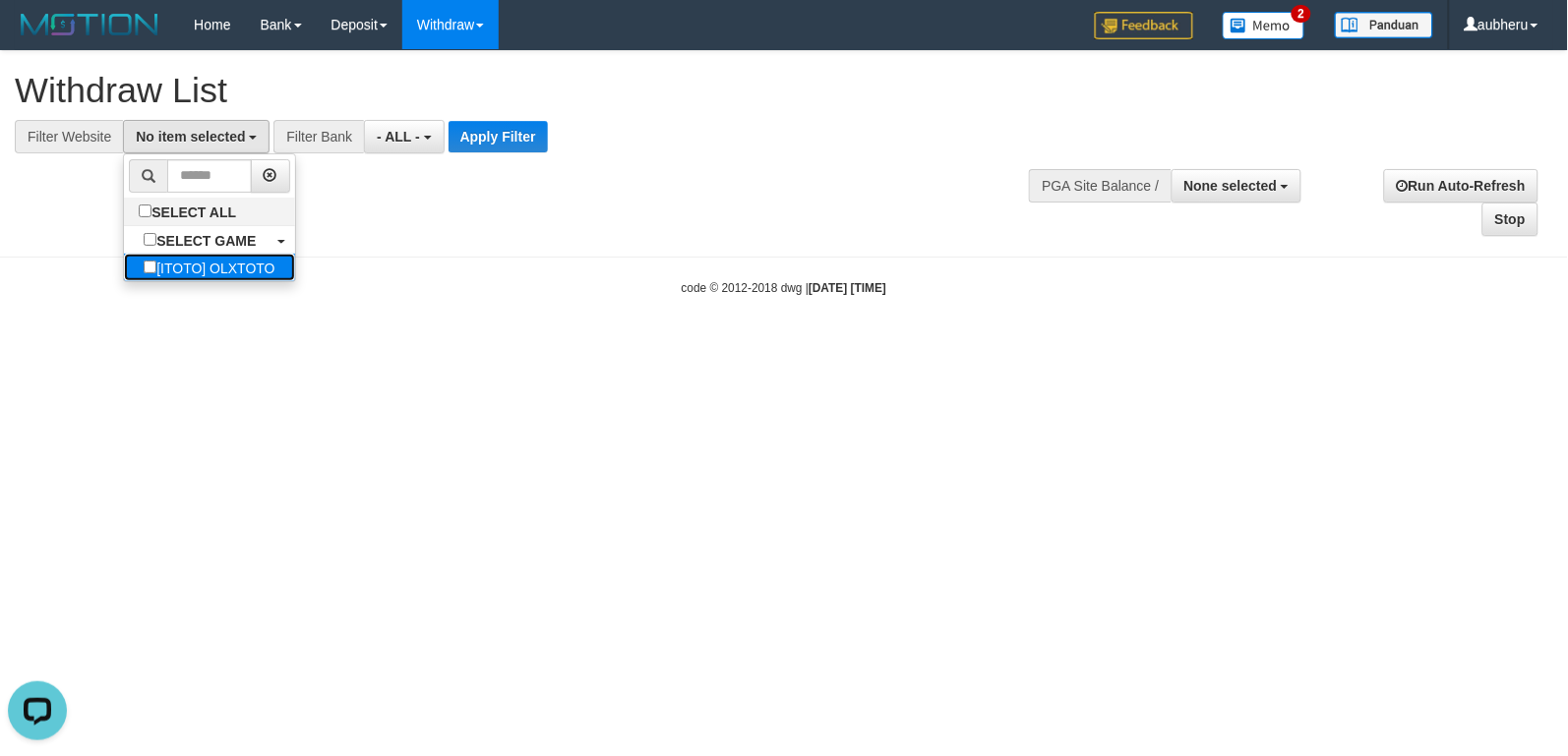 click on "[ITOTO] OLXTOTO" at bounding box center (209, 267) 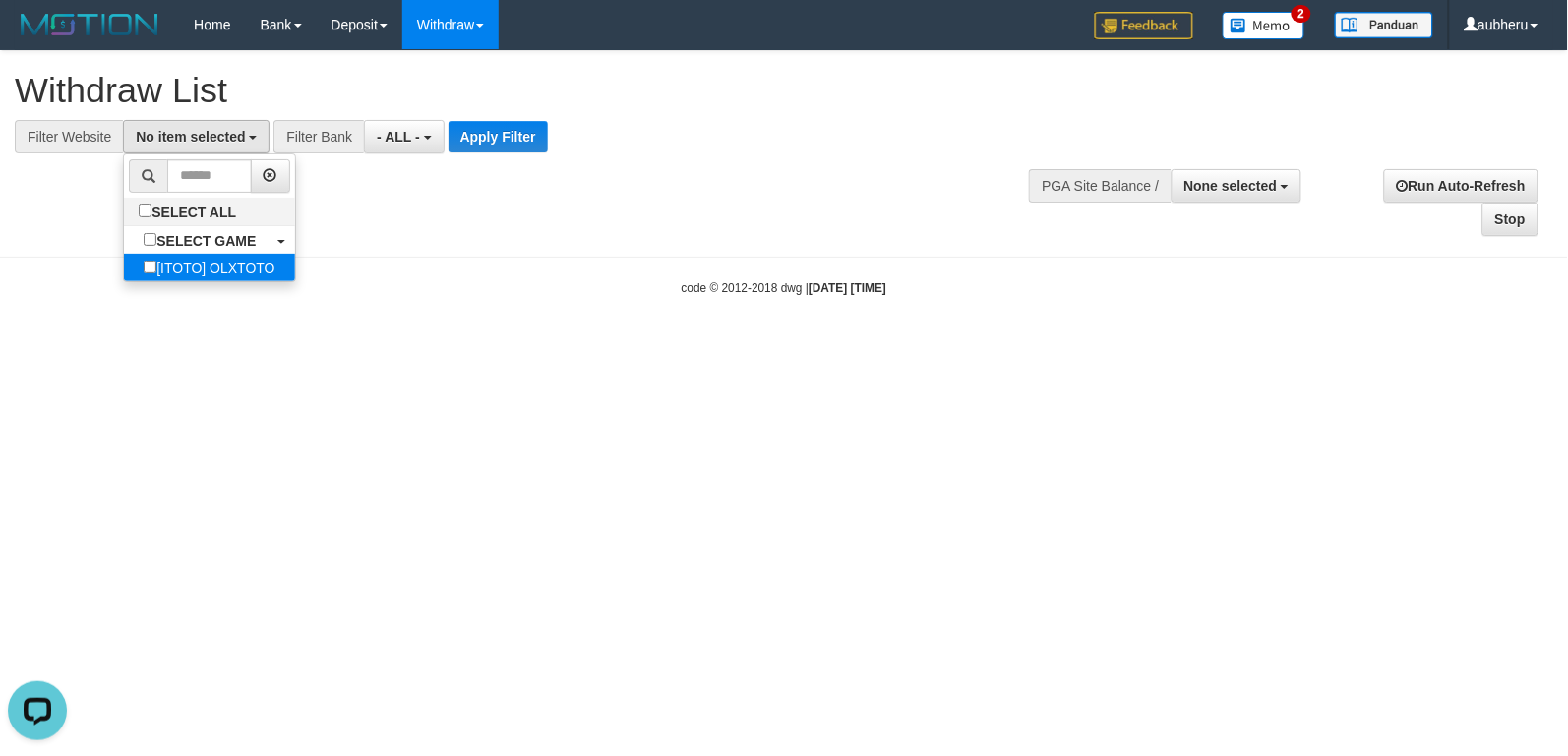 select on "***" 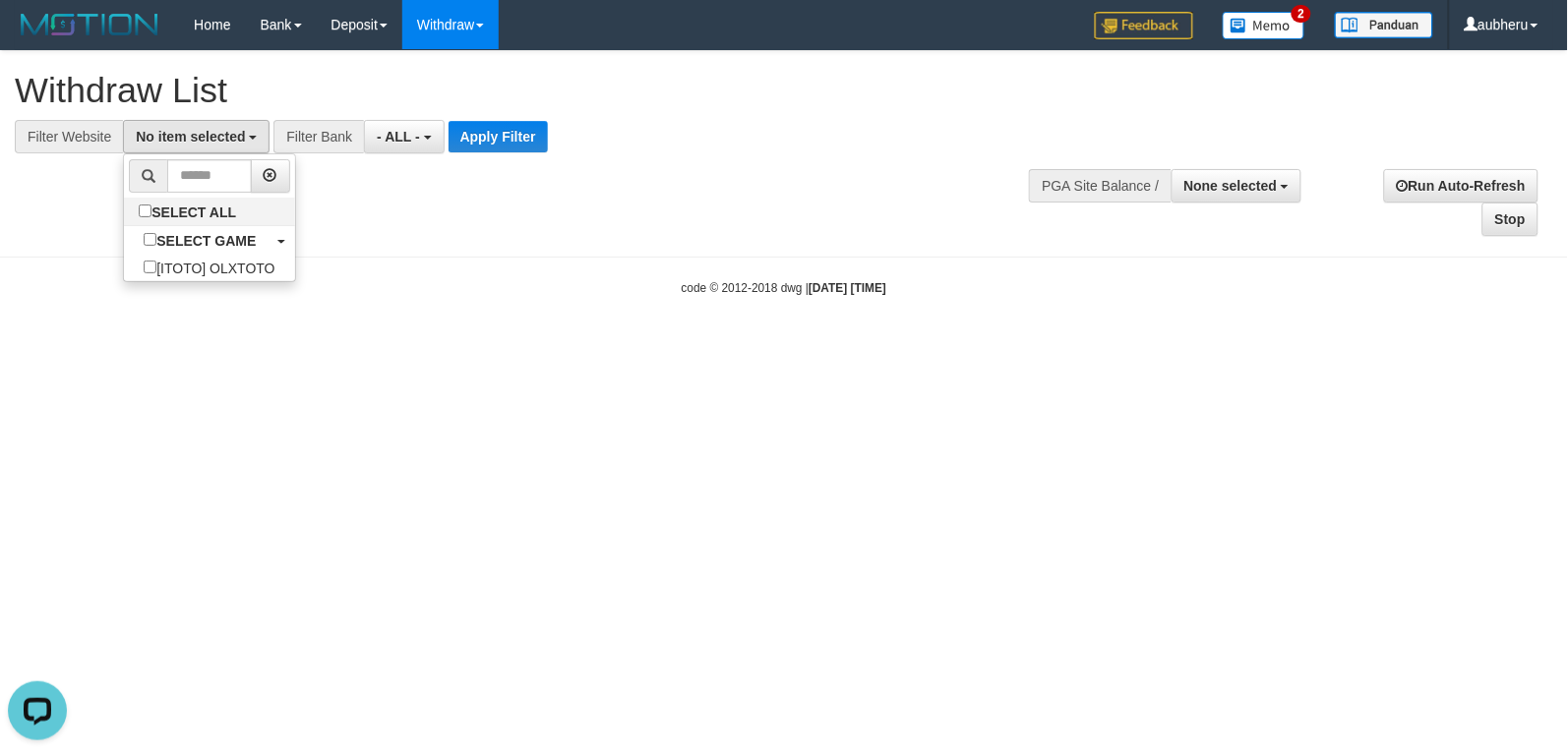 scroll, scrollTop: 18, scrollLeft: 0, axis: vertical 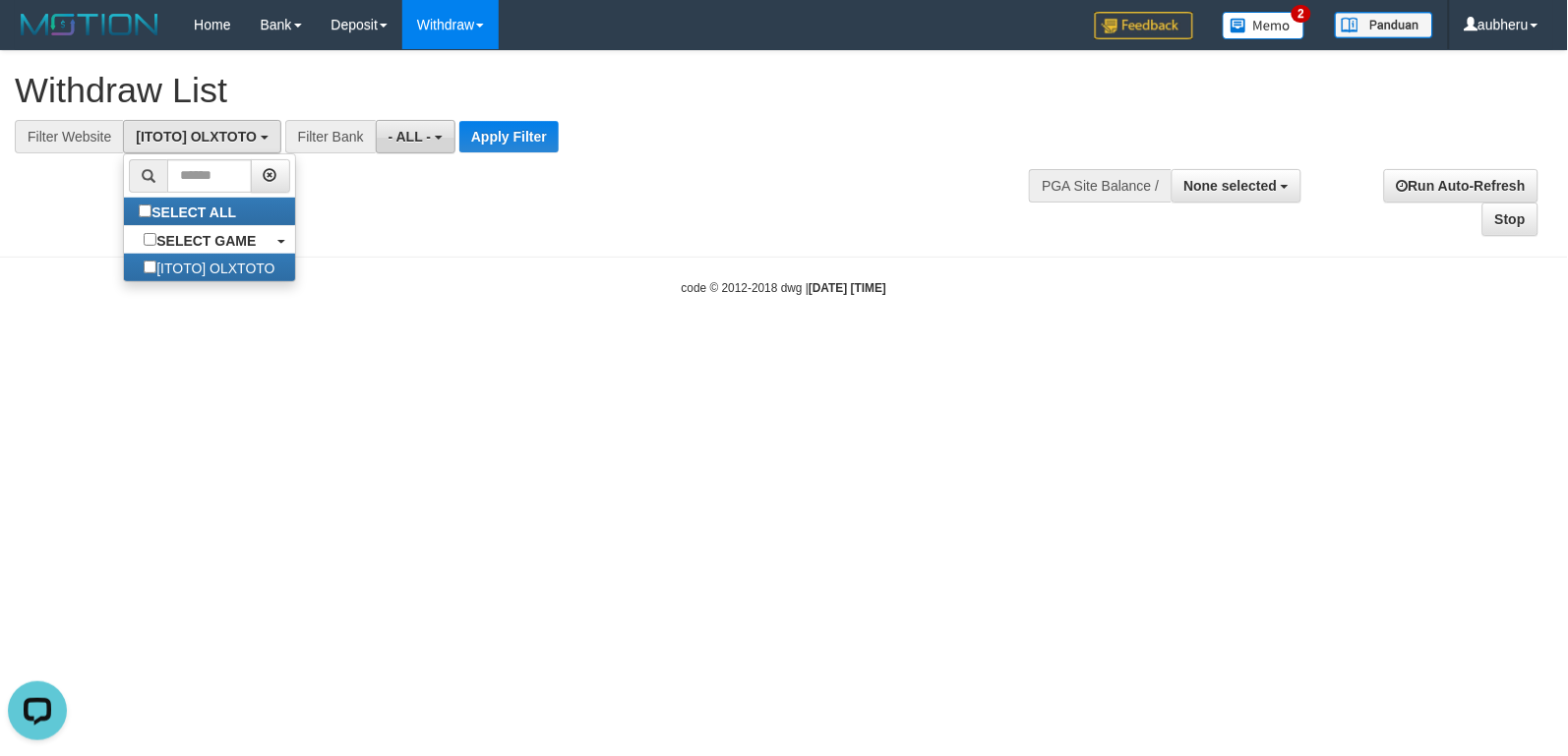 drag, startPoint x: 396, startPoint y: 258, endPoint x: 397, endPoint y: 144, distance: 114.00439 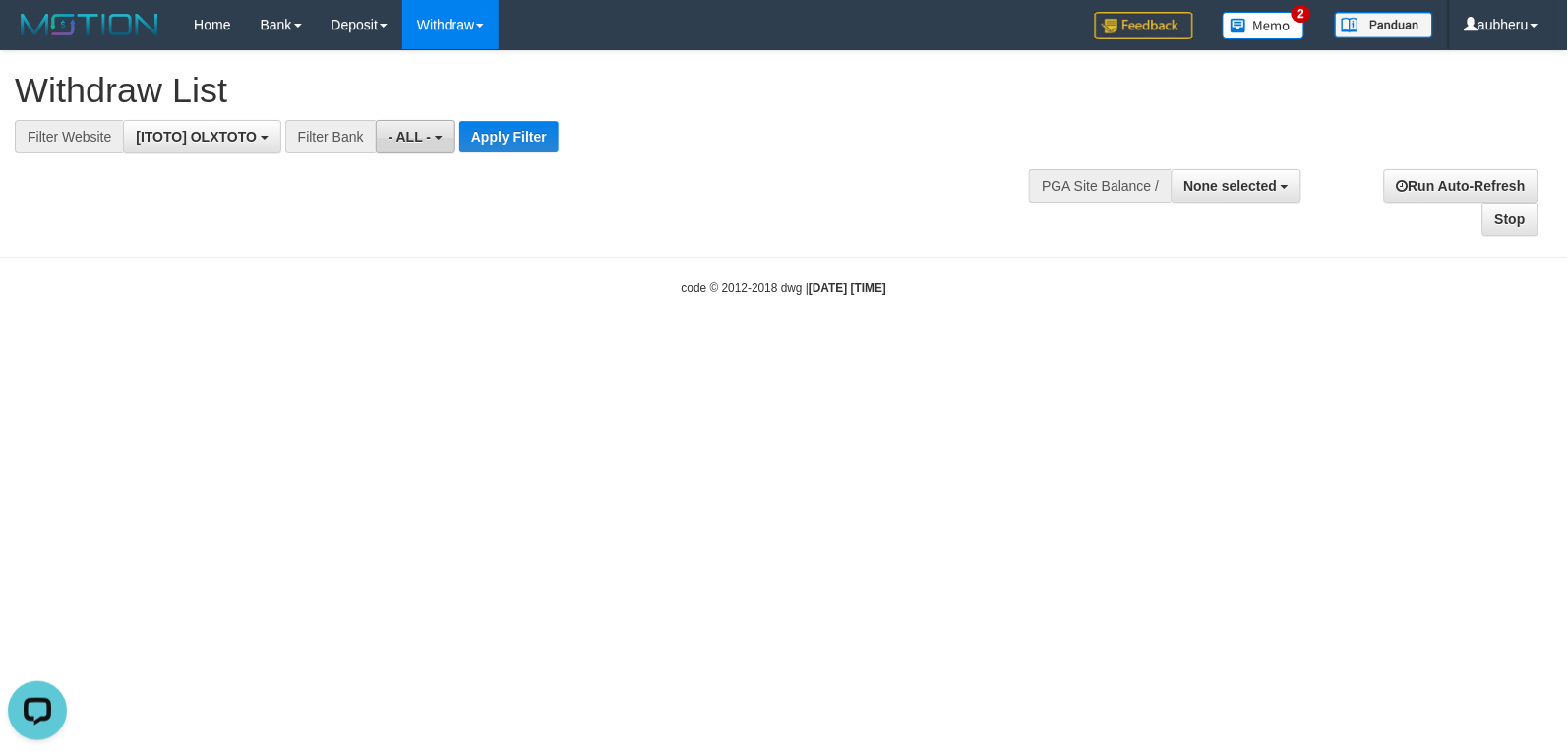 click on "- ALL -" at bounding box center (410, 137) 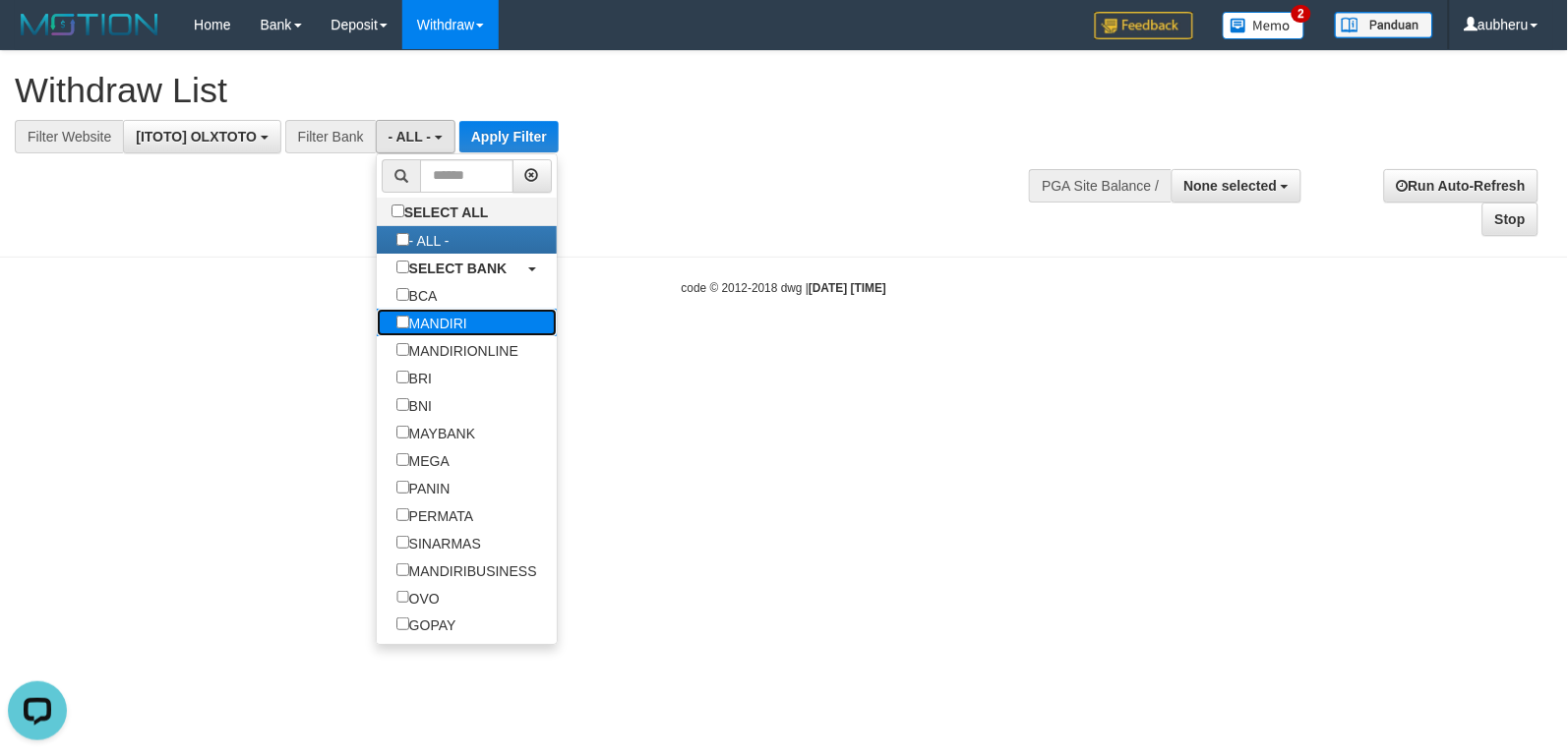 click on "MANDIRI" at bounding box center (432, 322) 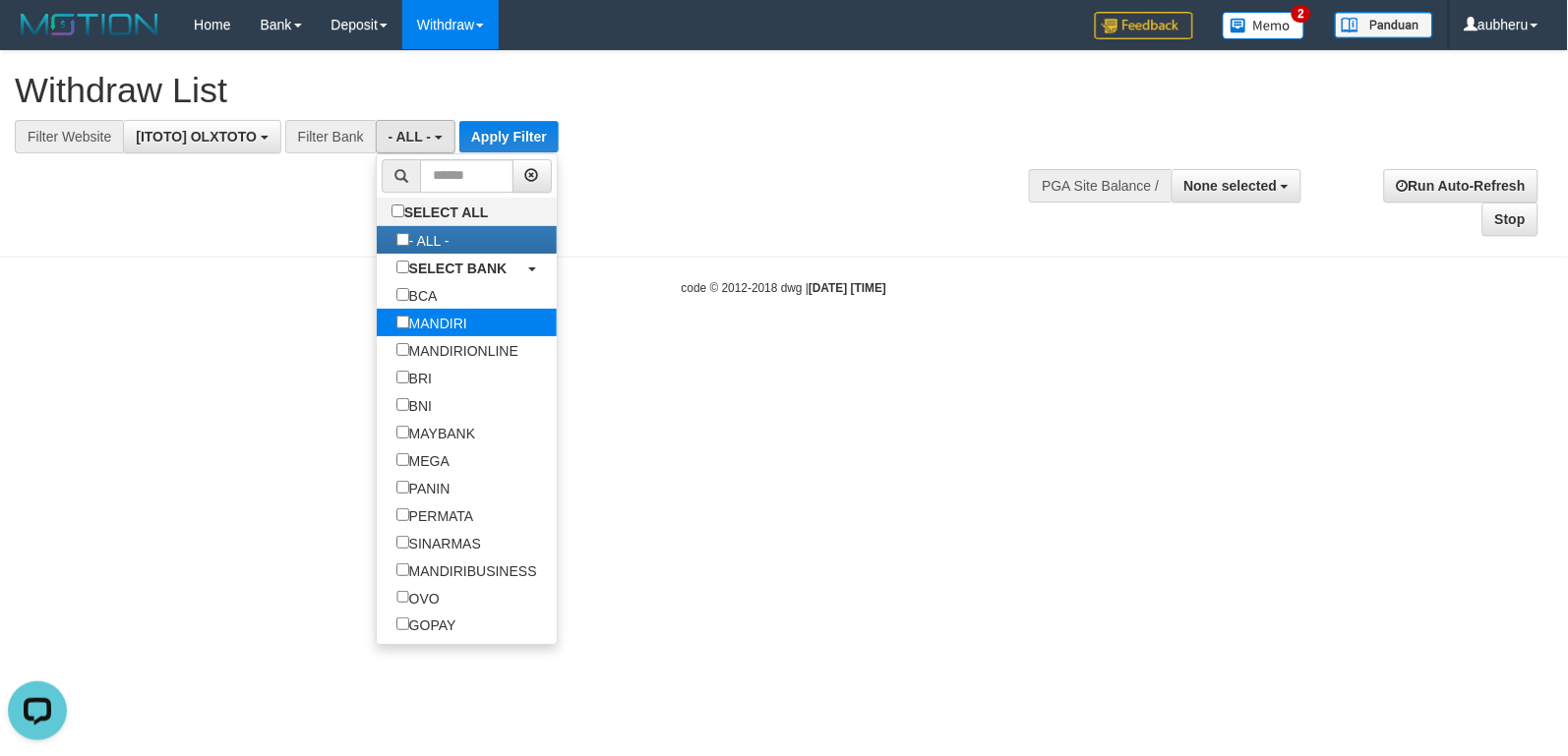 select on "*******" 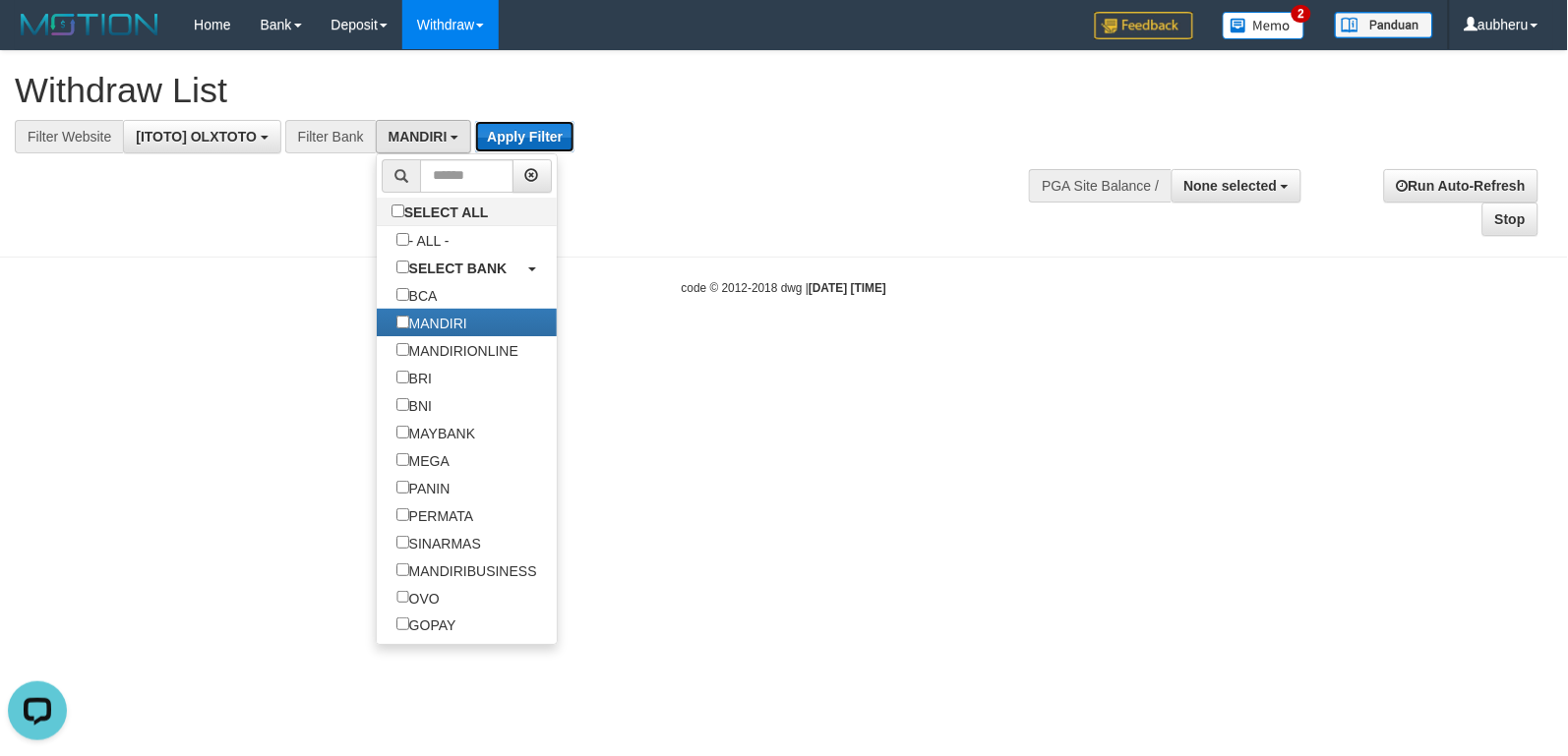 click on "Apply Filter" at bounding box center (524, 137) 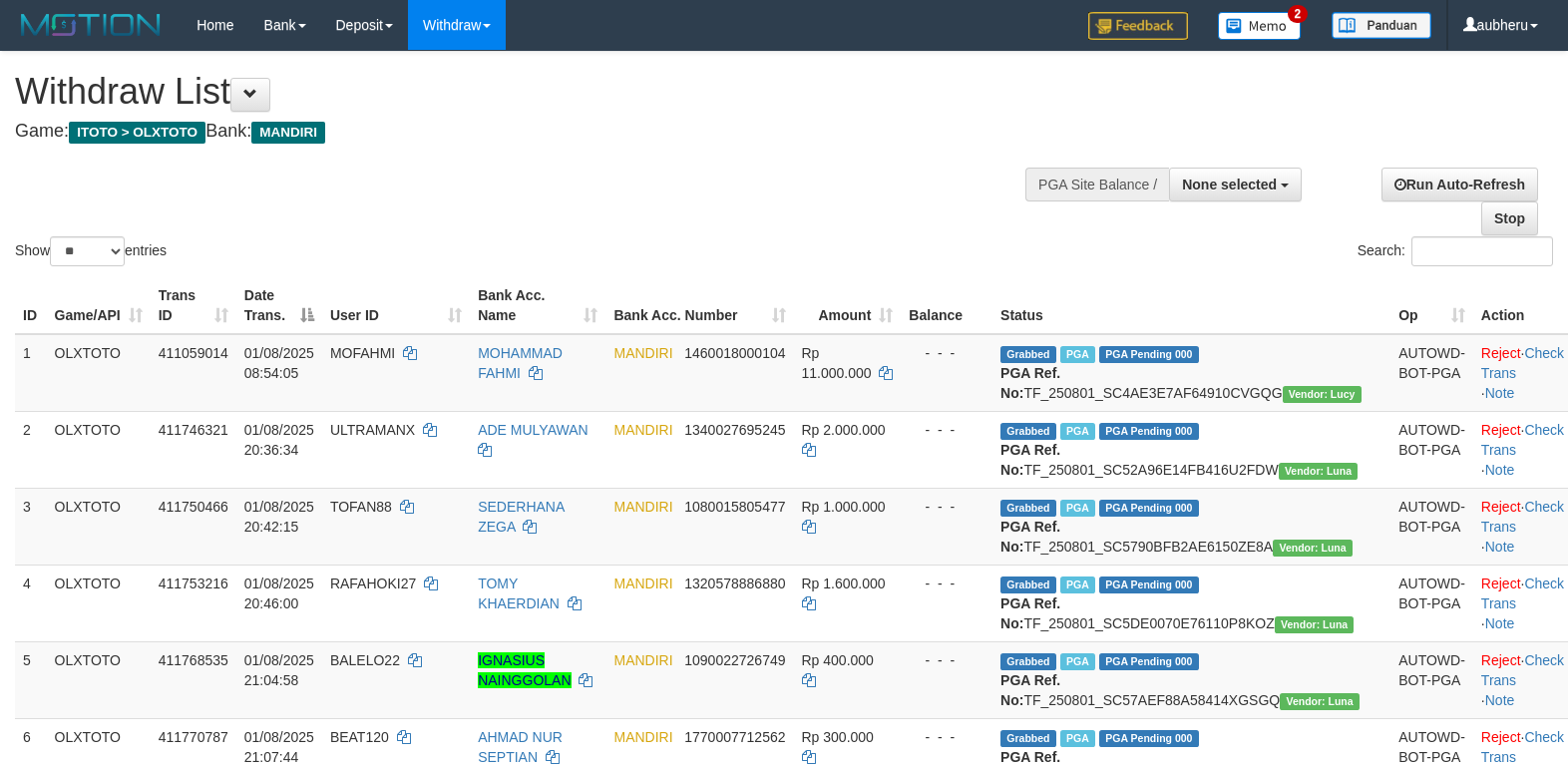 select 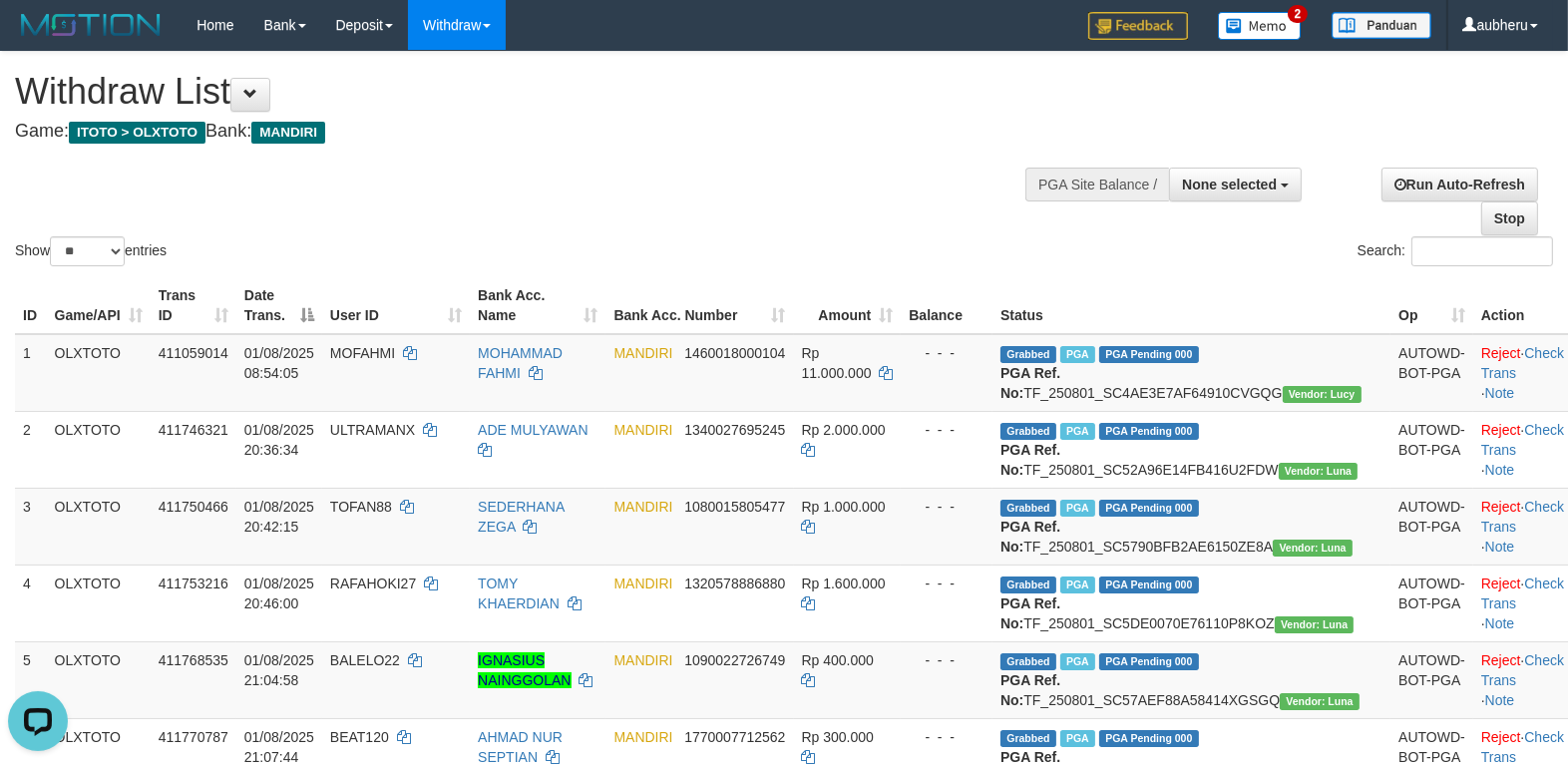 scroll, scrollTop: 0, scrollLeft: 0, axis: both 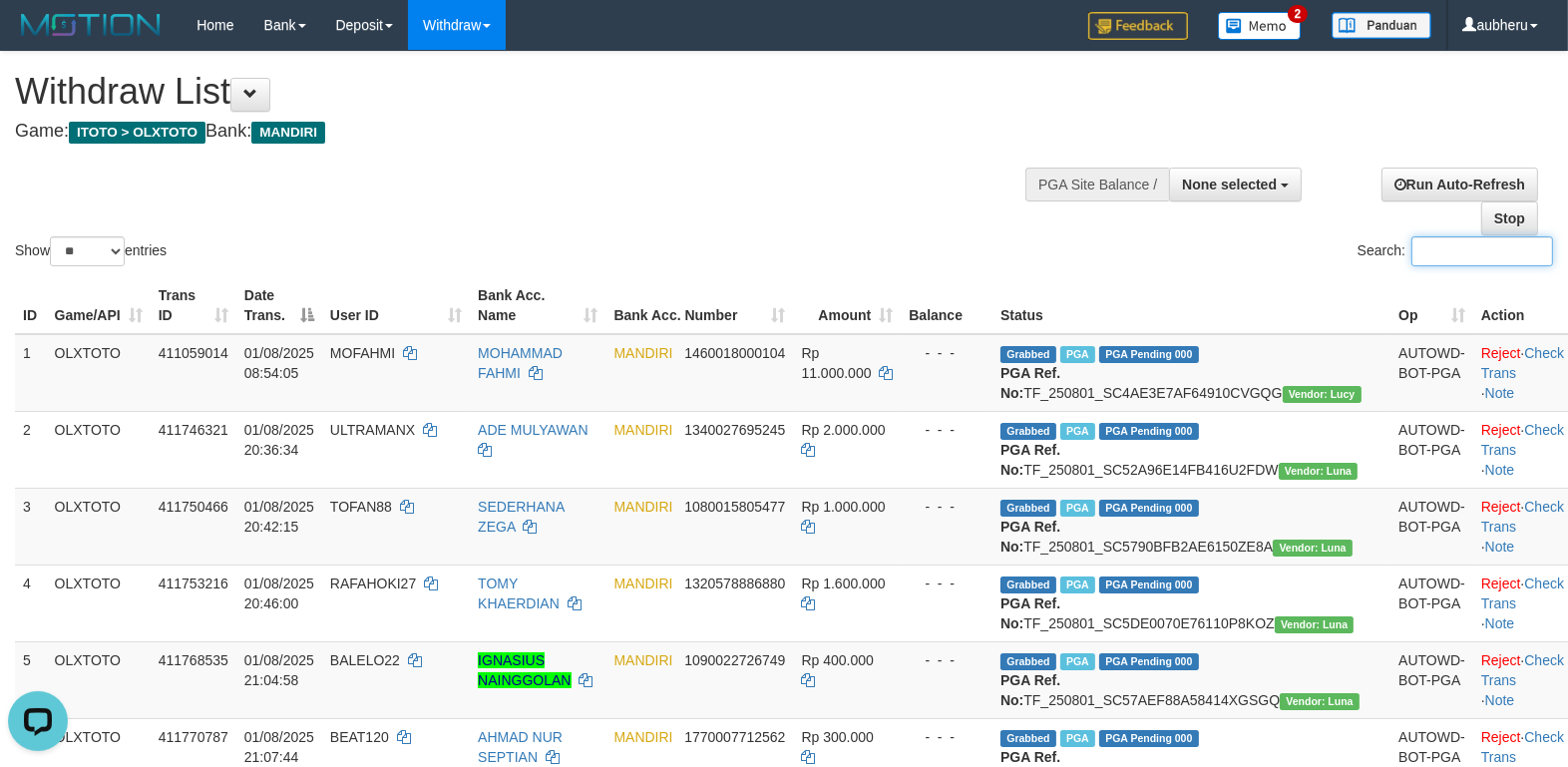 click on "Search:" at bounding box center (1482, 251) 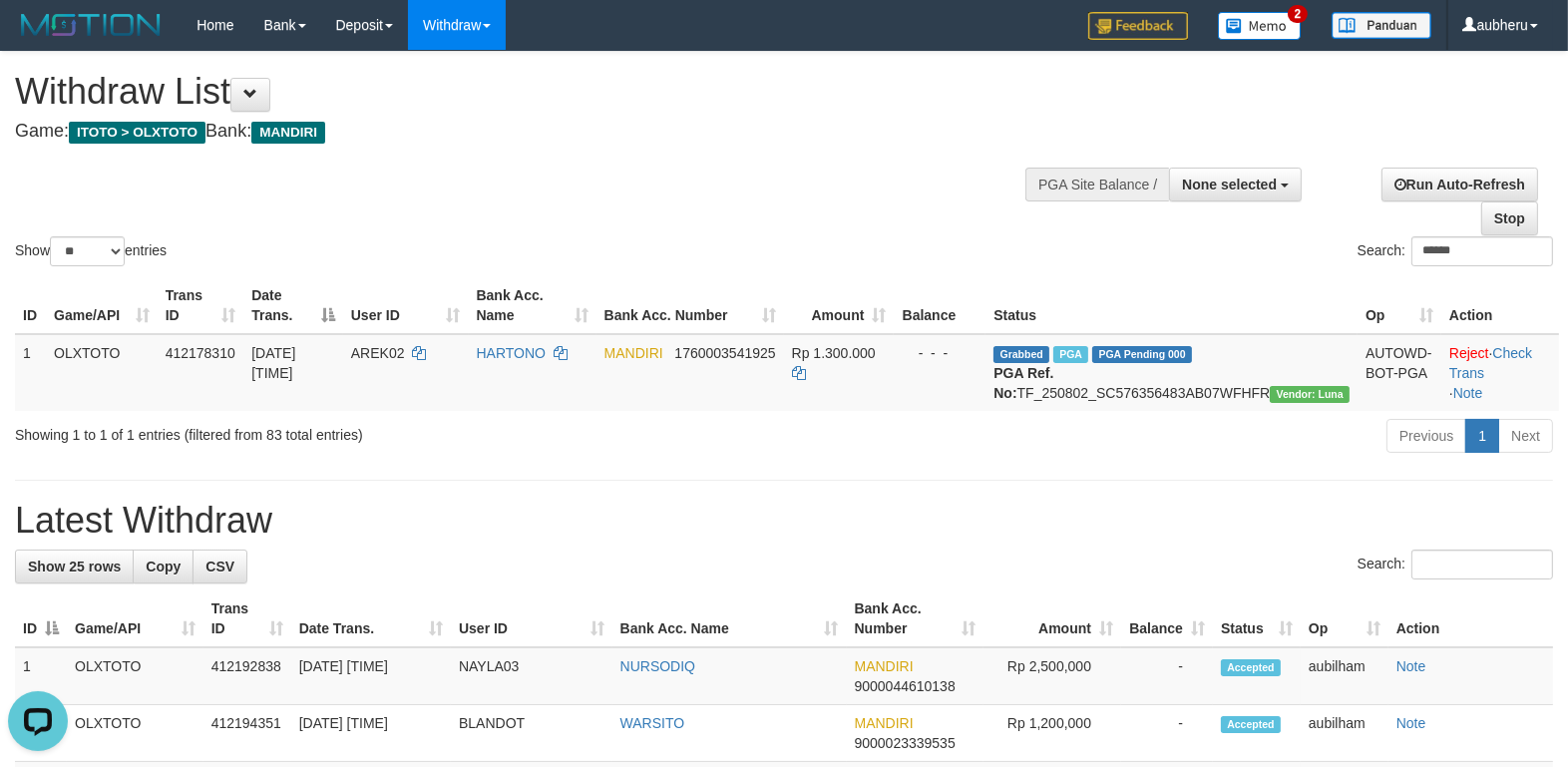 drag, startPoint x: 912, startPoint y: 549, endPoint x: 924, endPoint y: 529, distance: 23.323808 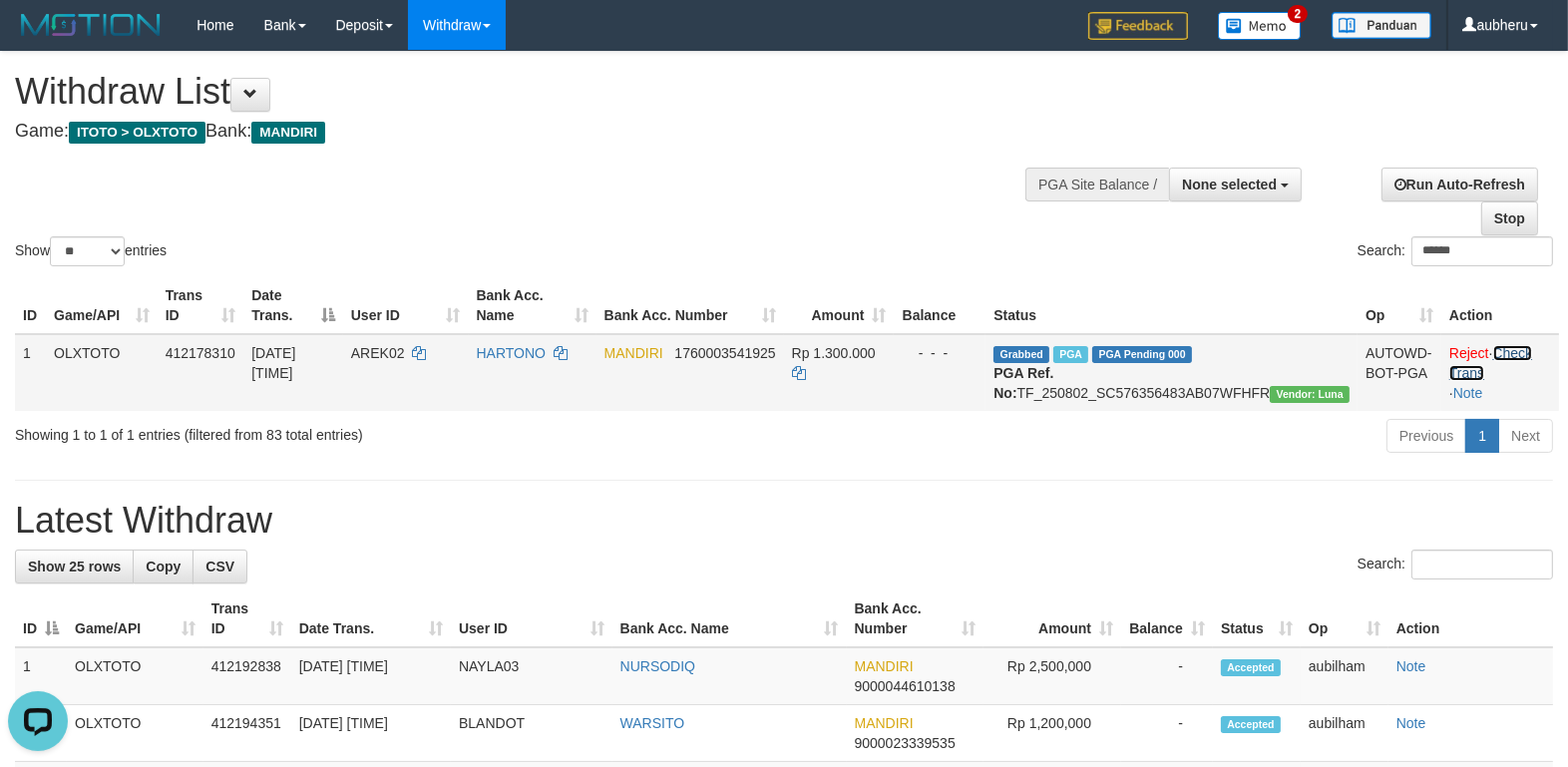 click on "Check Trans" at bounding box center (1490, 363) 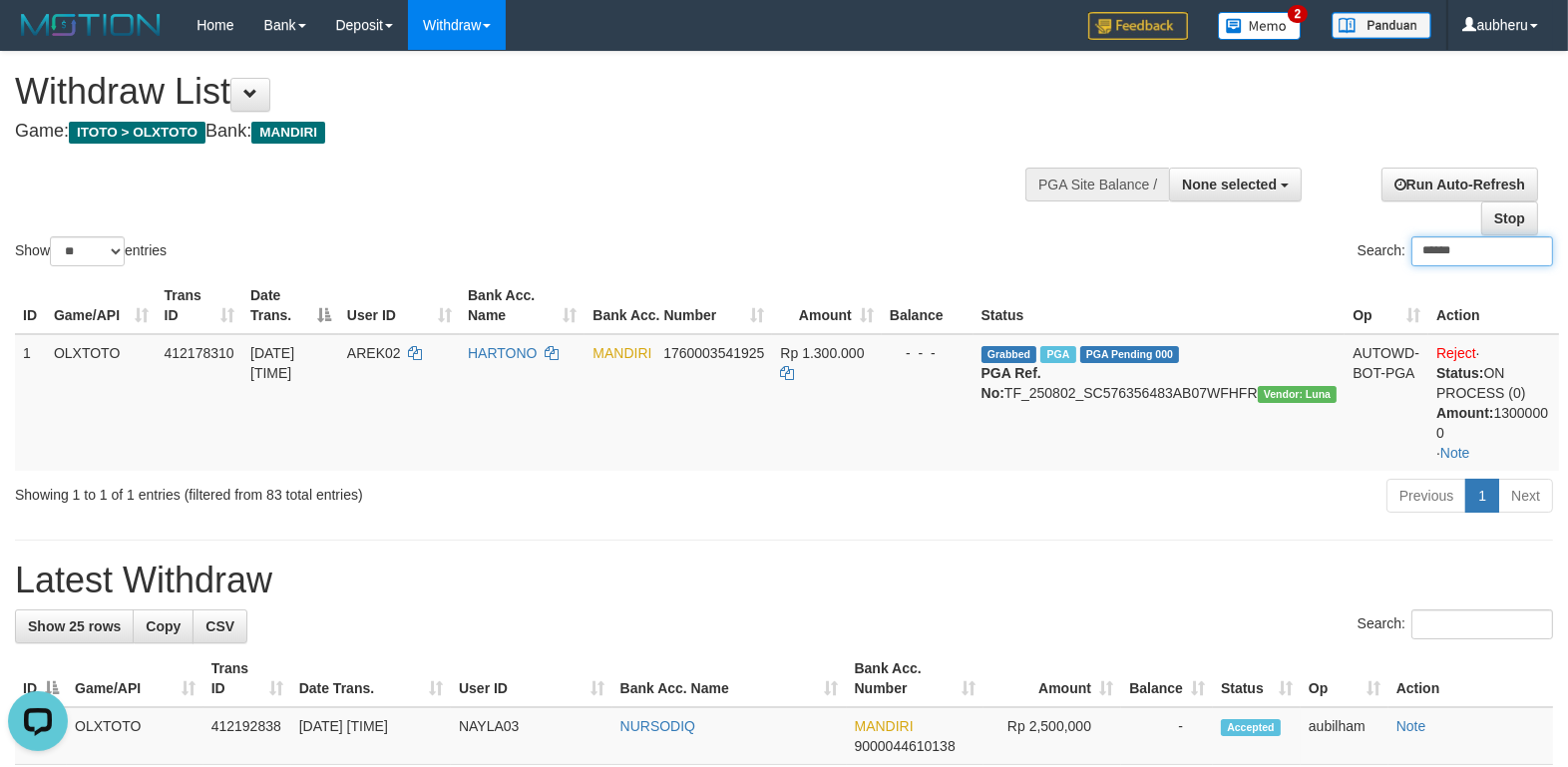 click on "******" at bounding box center (1482, 251) 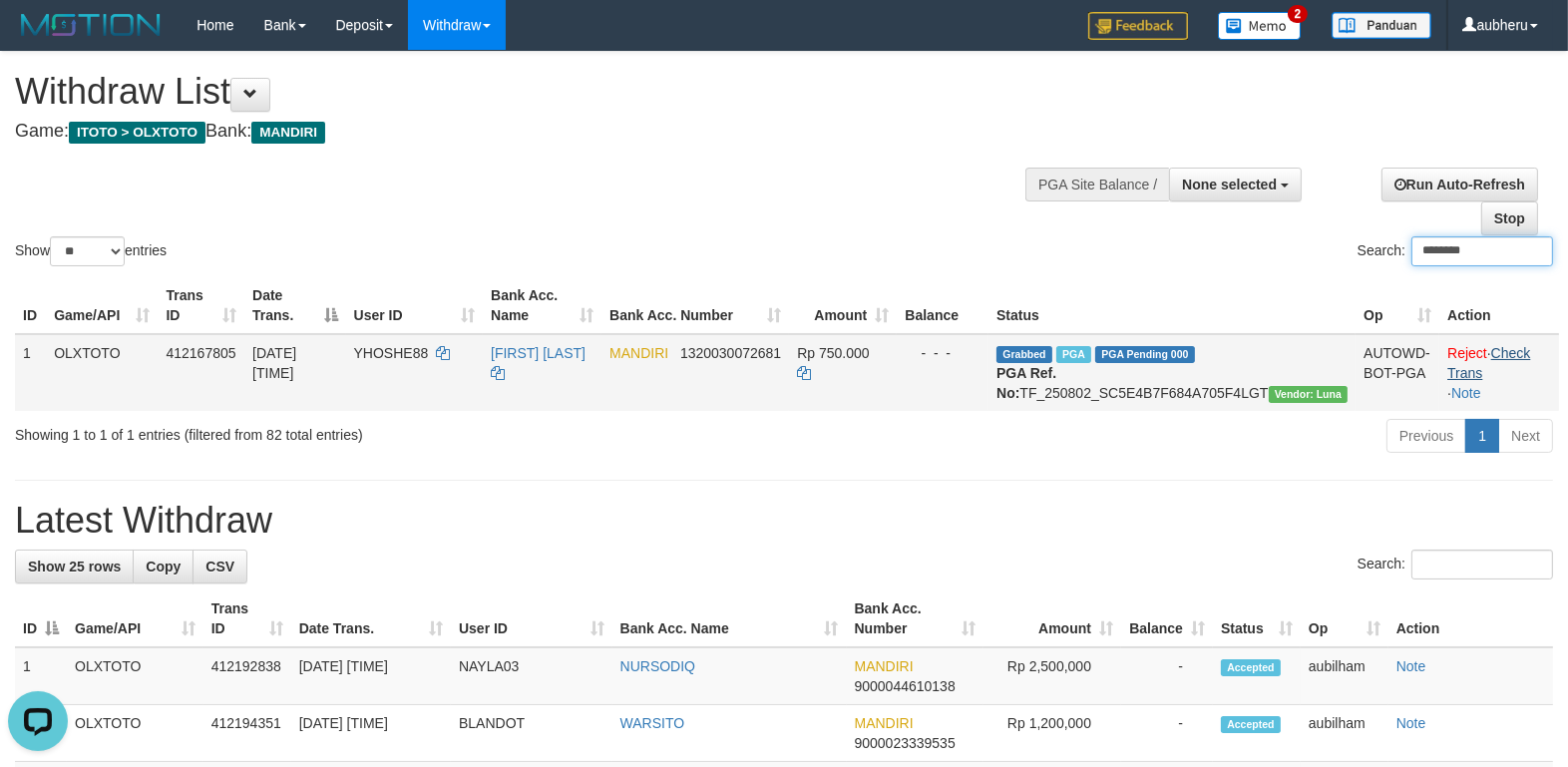 type on "********" 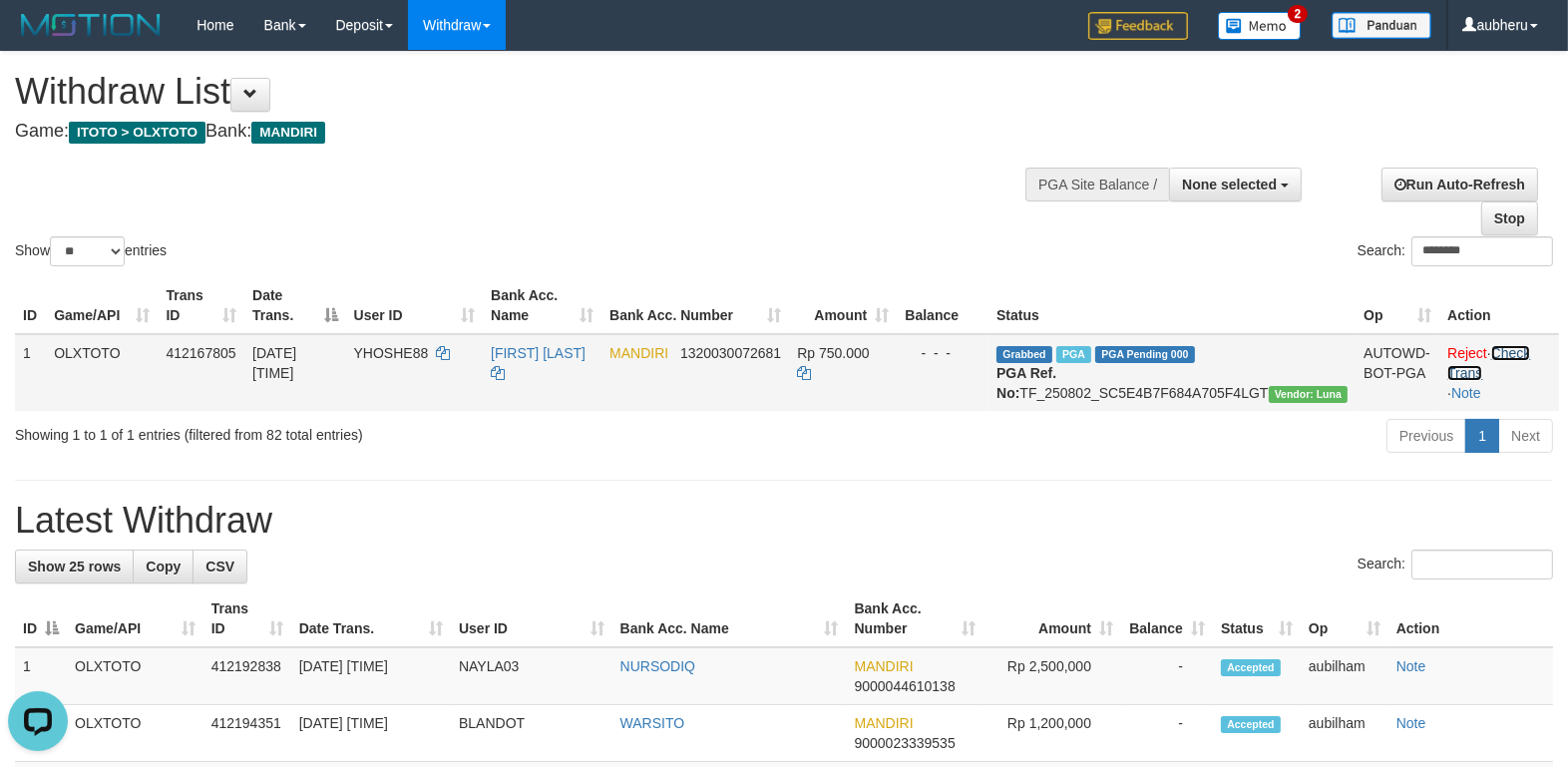 click on "Check Trans" at bounding box center (1488, 363) 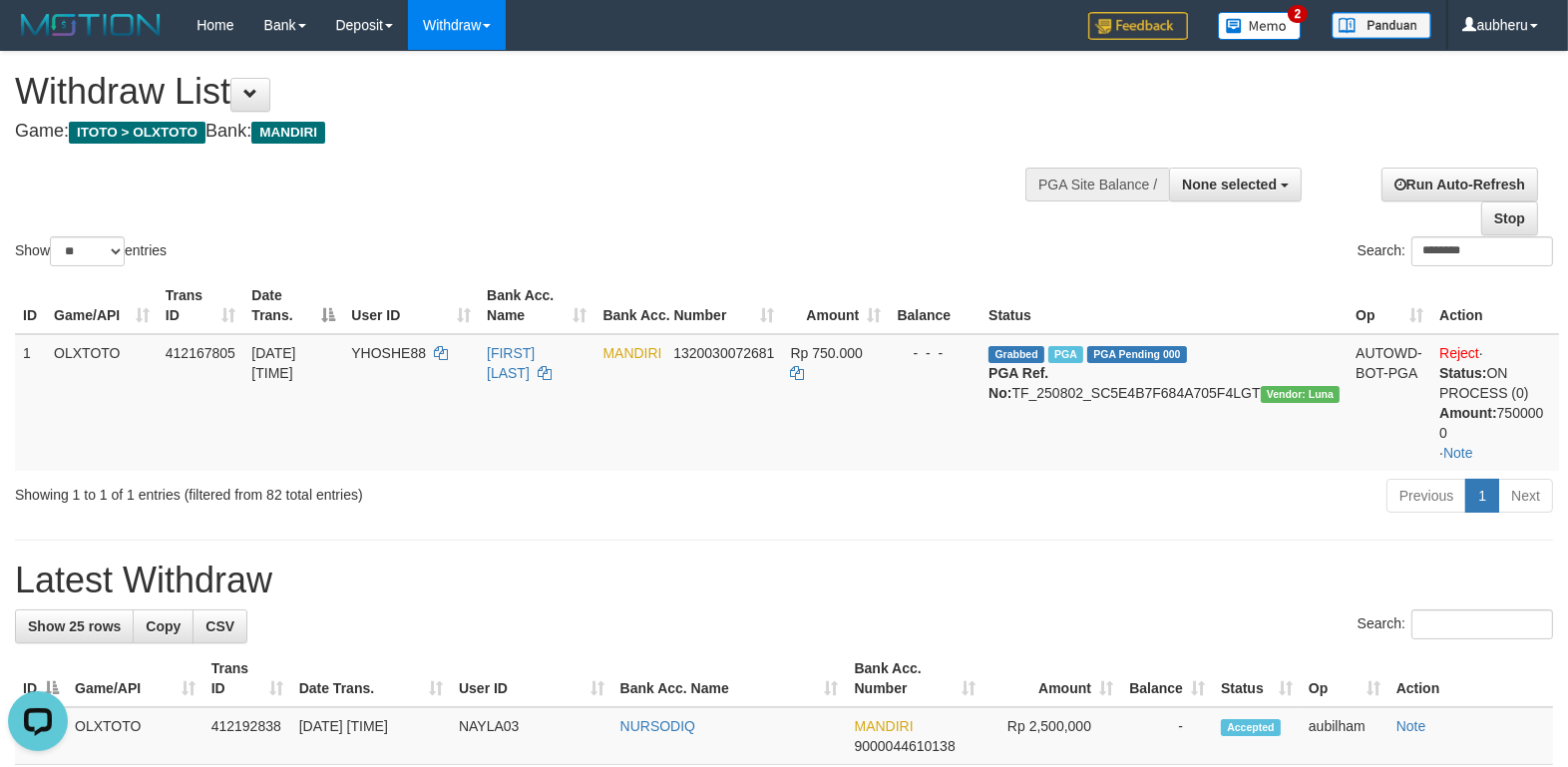 click on "**********" at bounding box center [784, 1157] 